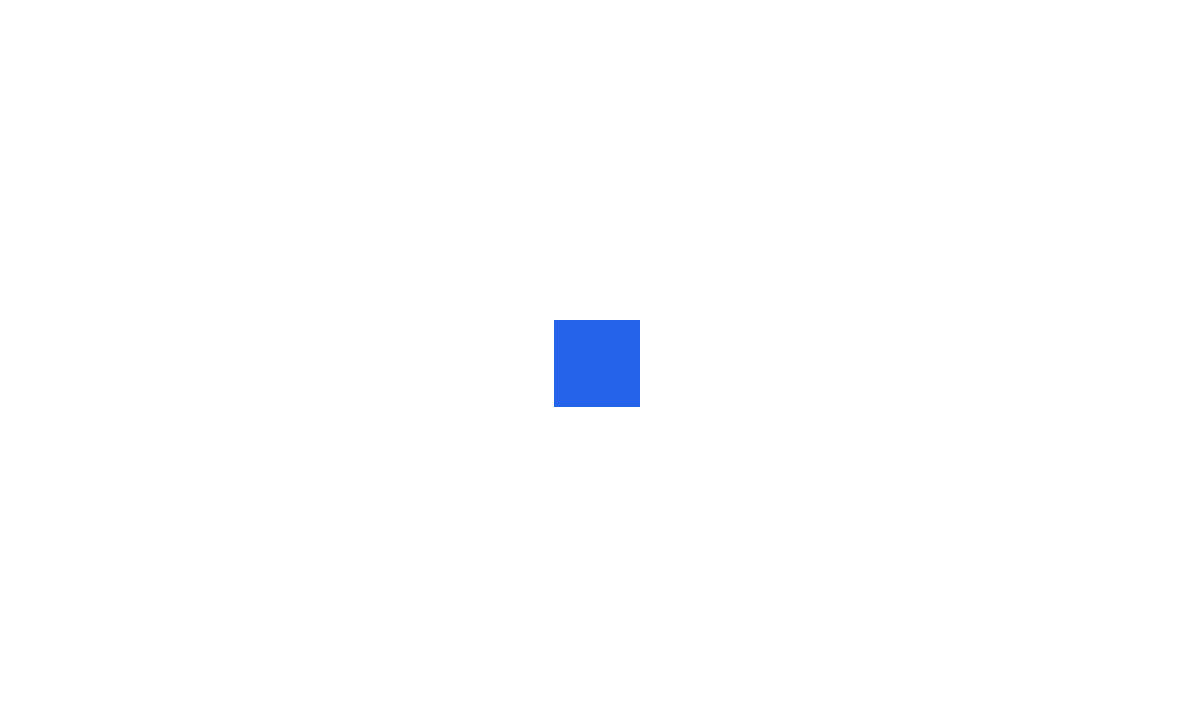 scroll, scrollTop: 0, scrollLeft: 0, axis: both 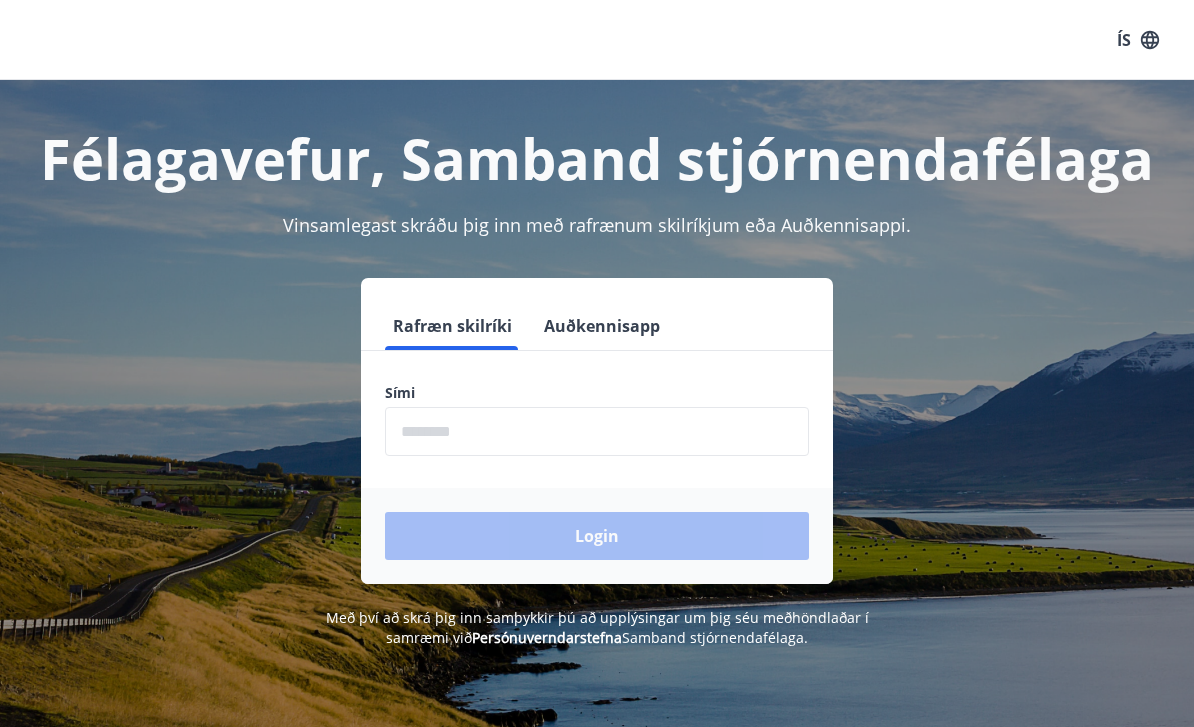 click at bounding box center (597, 431) 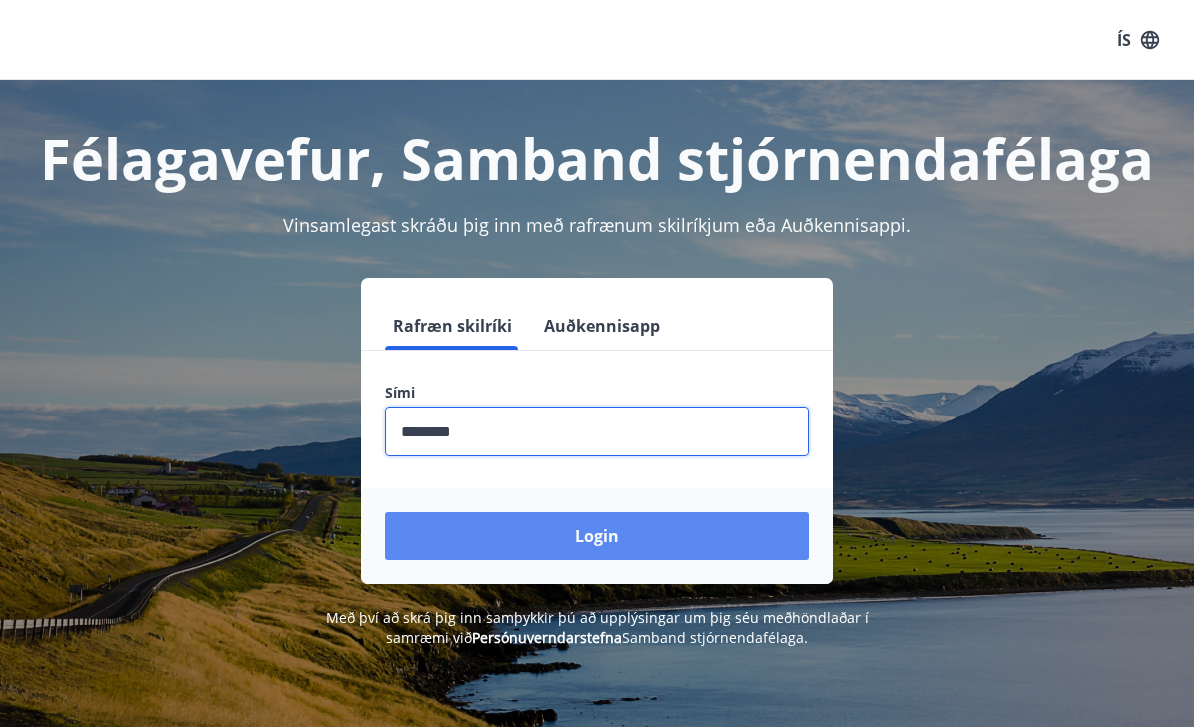 type on "********" 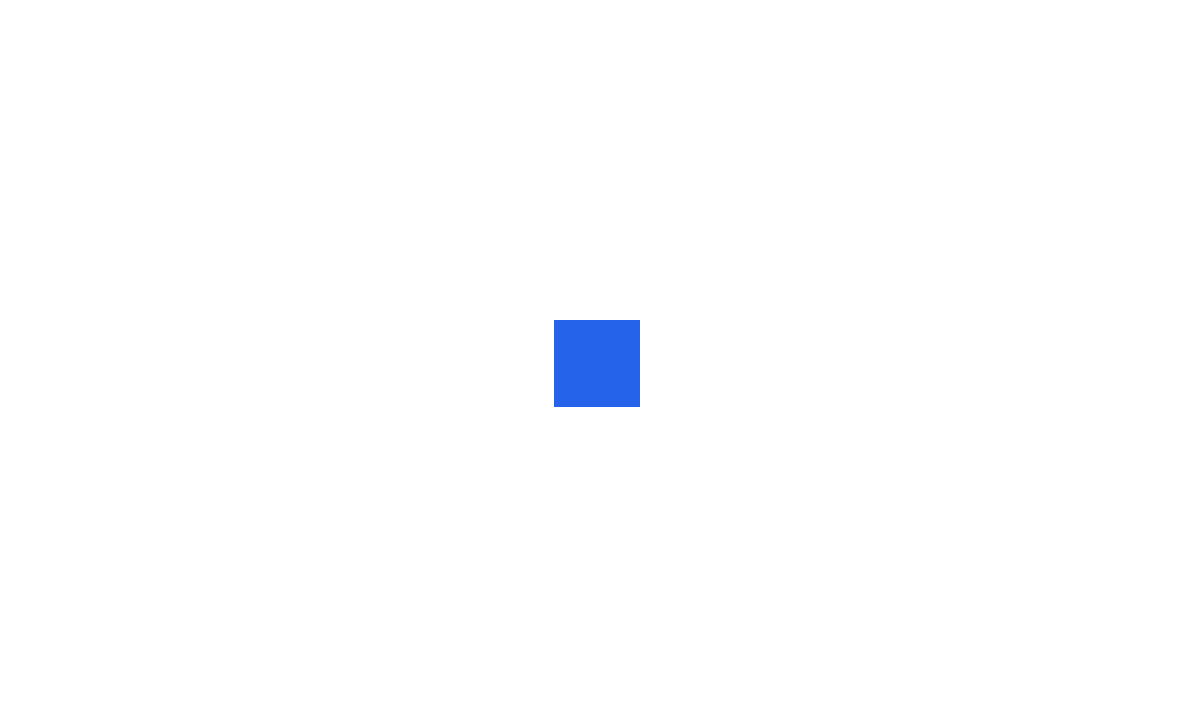 scroll, scrollTop: 0, scrollLeft: 0, axis: both 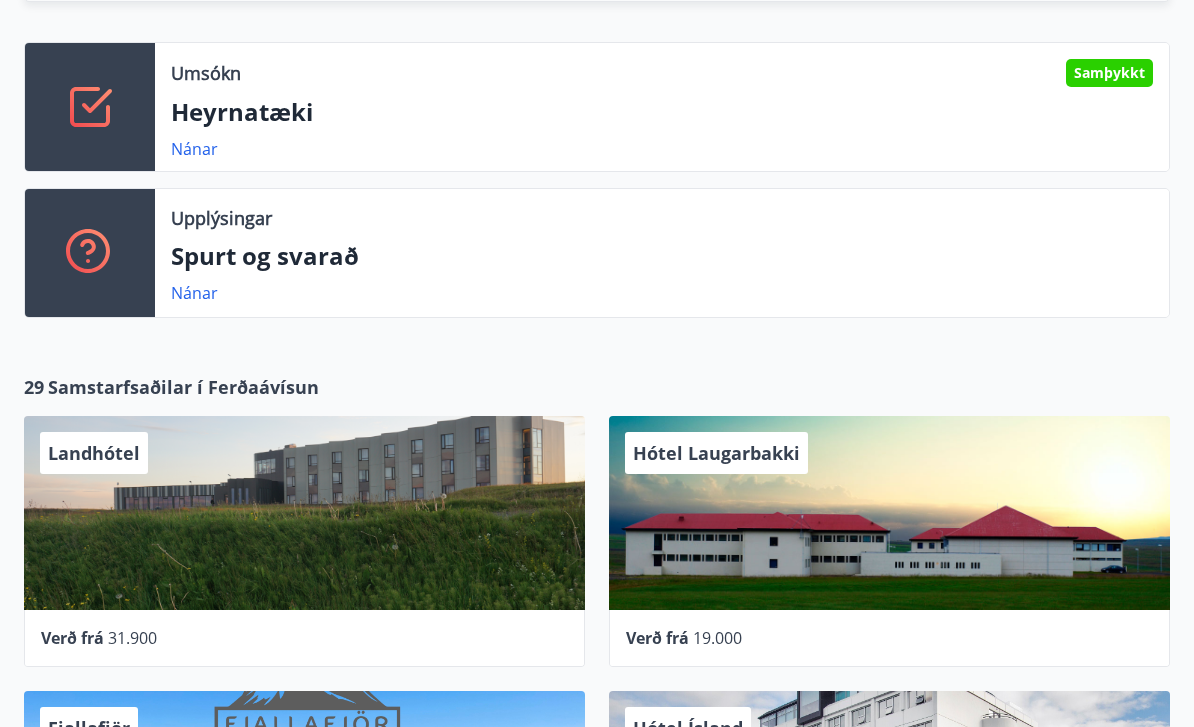 click on "Landhótel Verð frá 31.900" at bounding box center [292, 529] 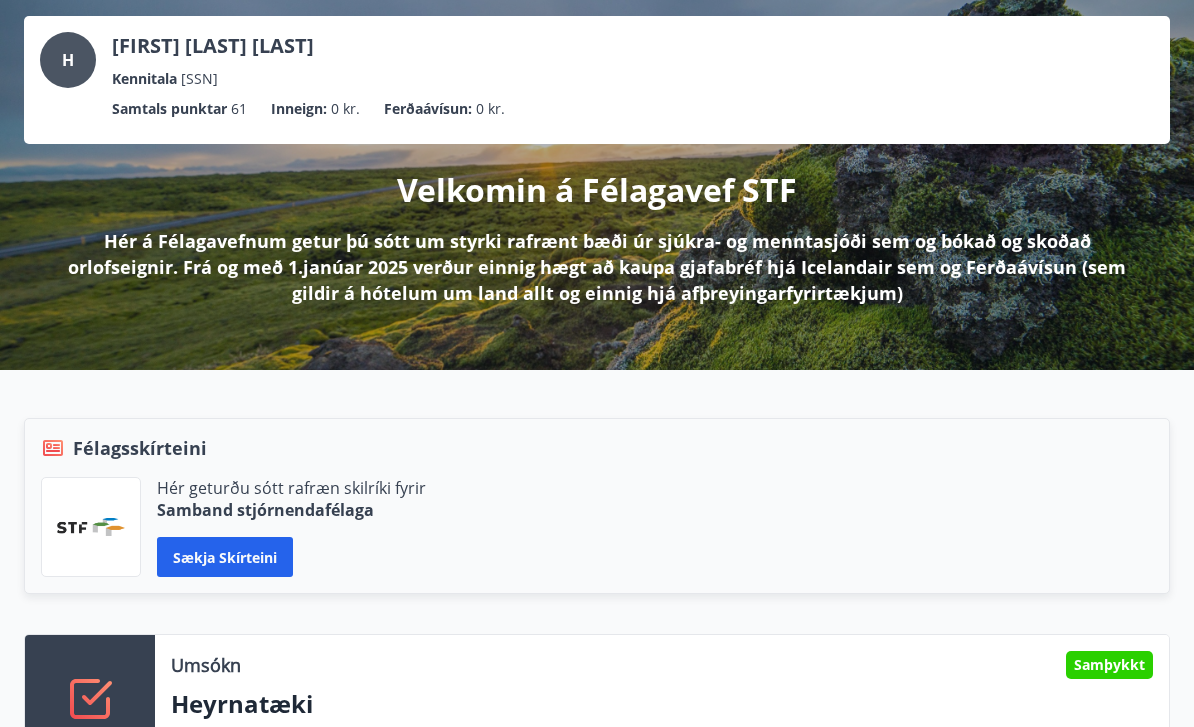 scroll, scrollTop: 0, scrollLeft: 0, axis: both 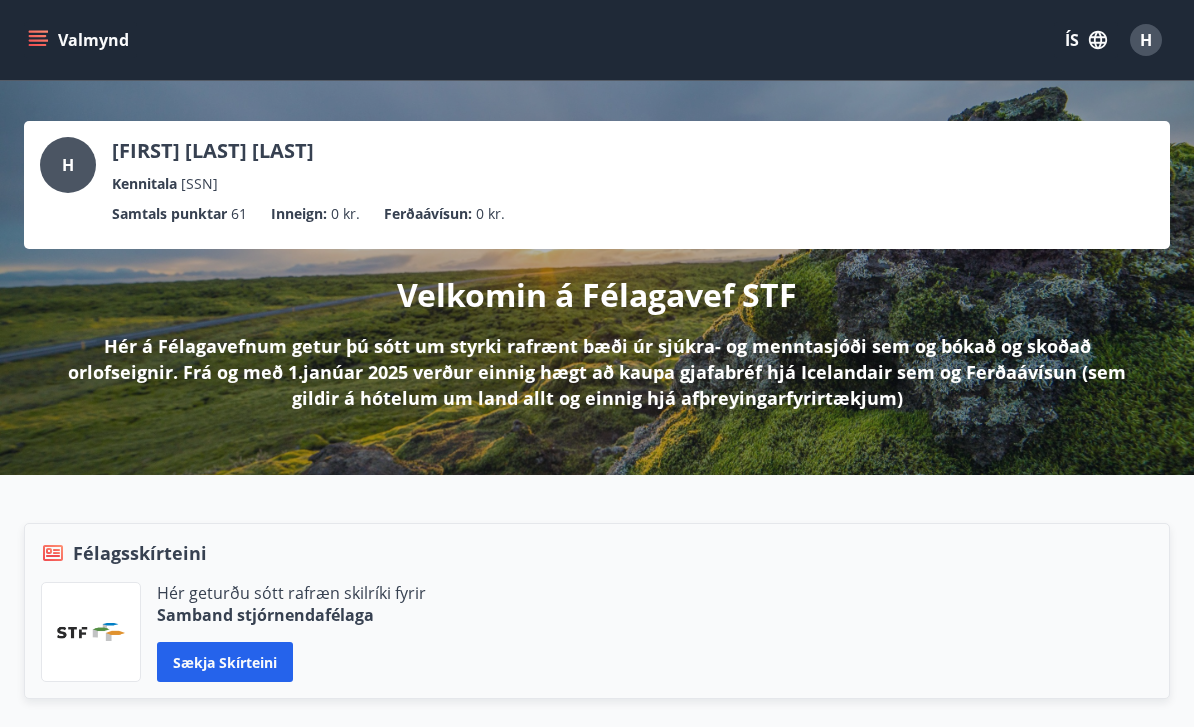 click on "Ferðaávísun :" at bounding box center (428, 214) 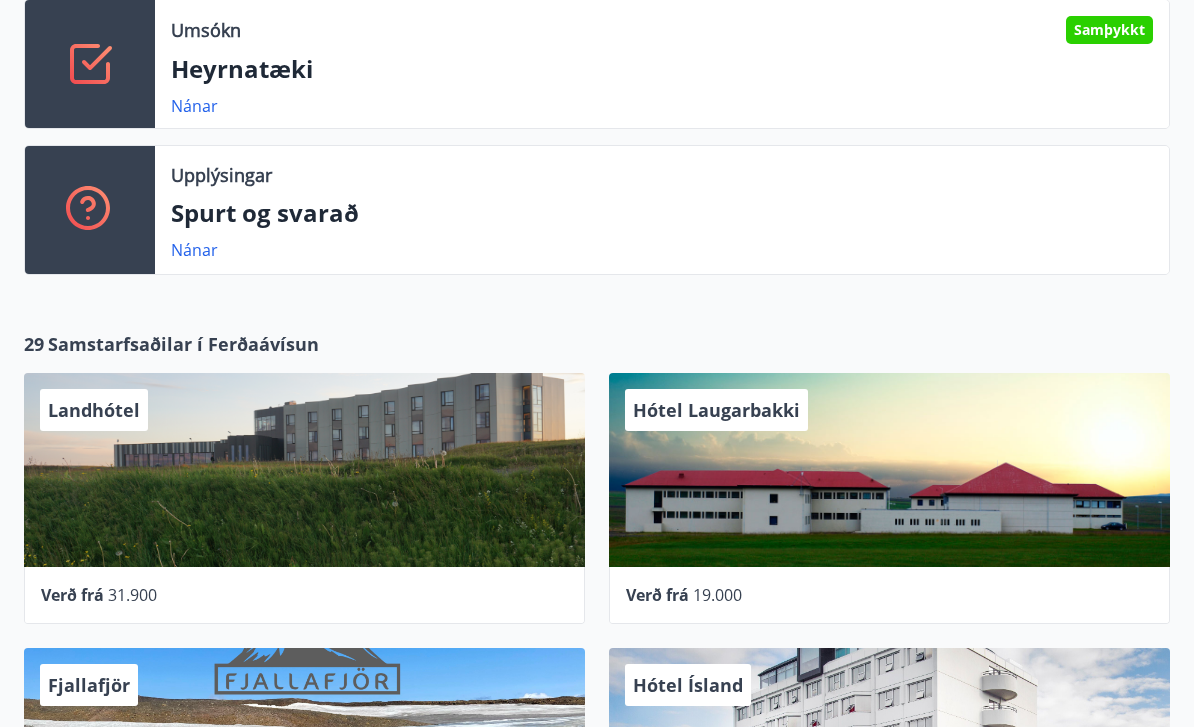 scroll, scrollTop: 741, scrollLeft: 0, axis: vertical 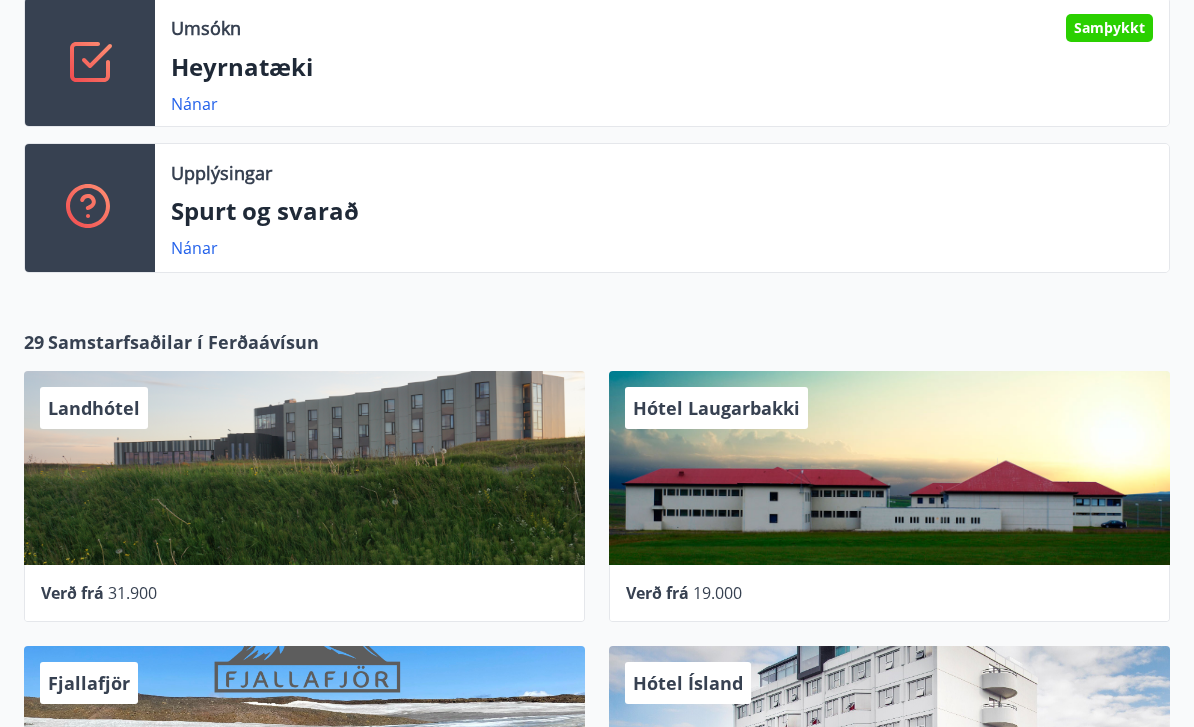 click on "Landhótel Verð frá 31.900" at bounding box center [292, 485] 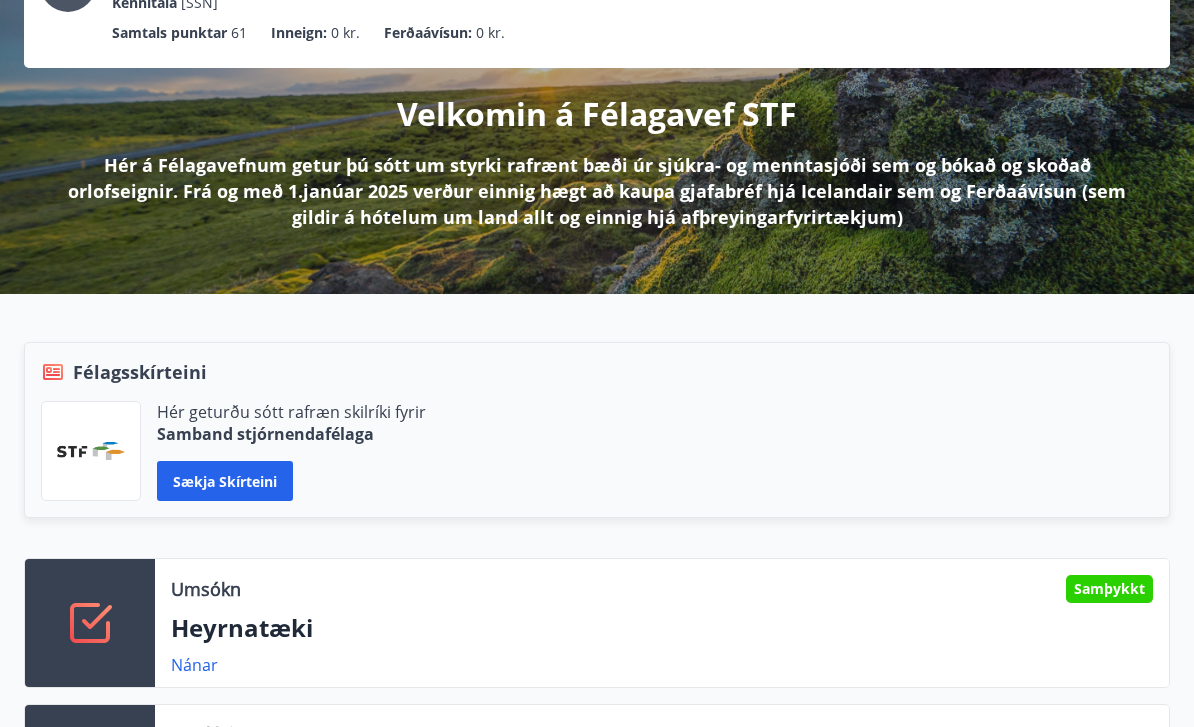 scroll, scrollTop: 0, scrollLeft: 0, axis: both 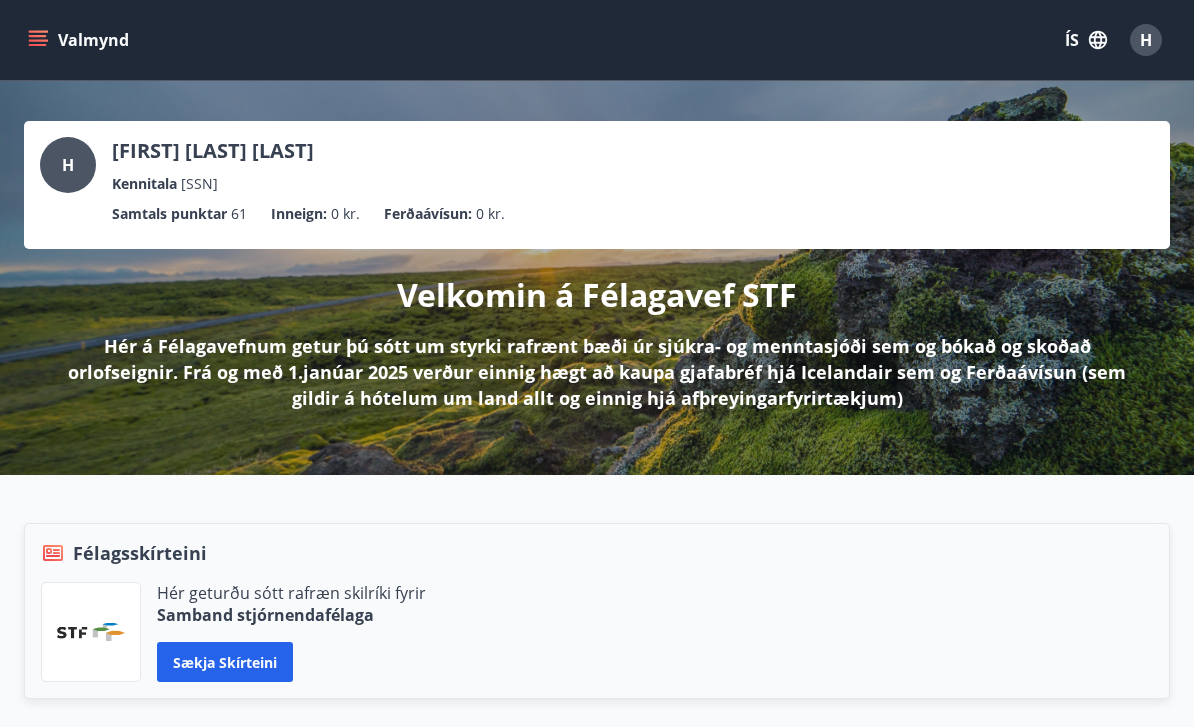 click 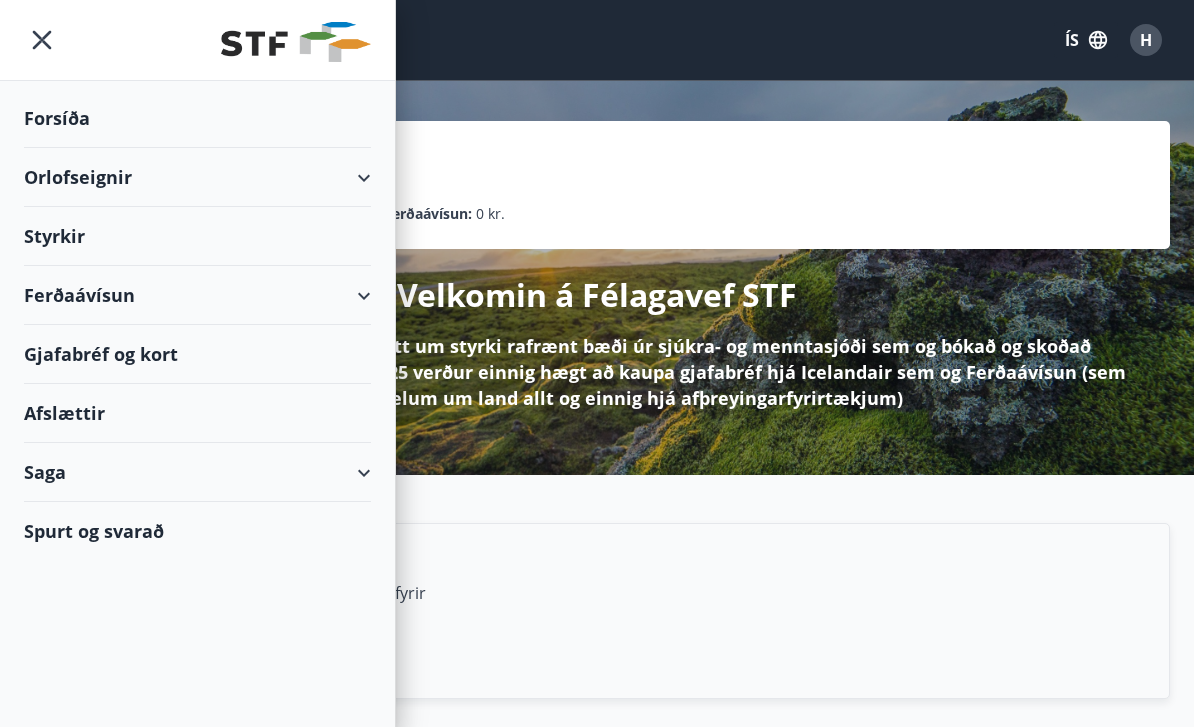 click 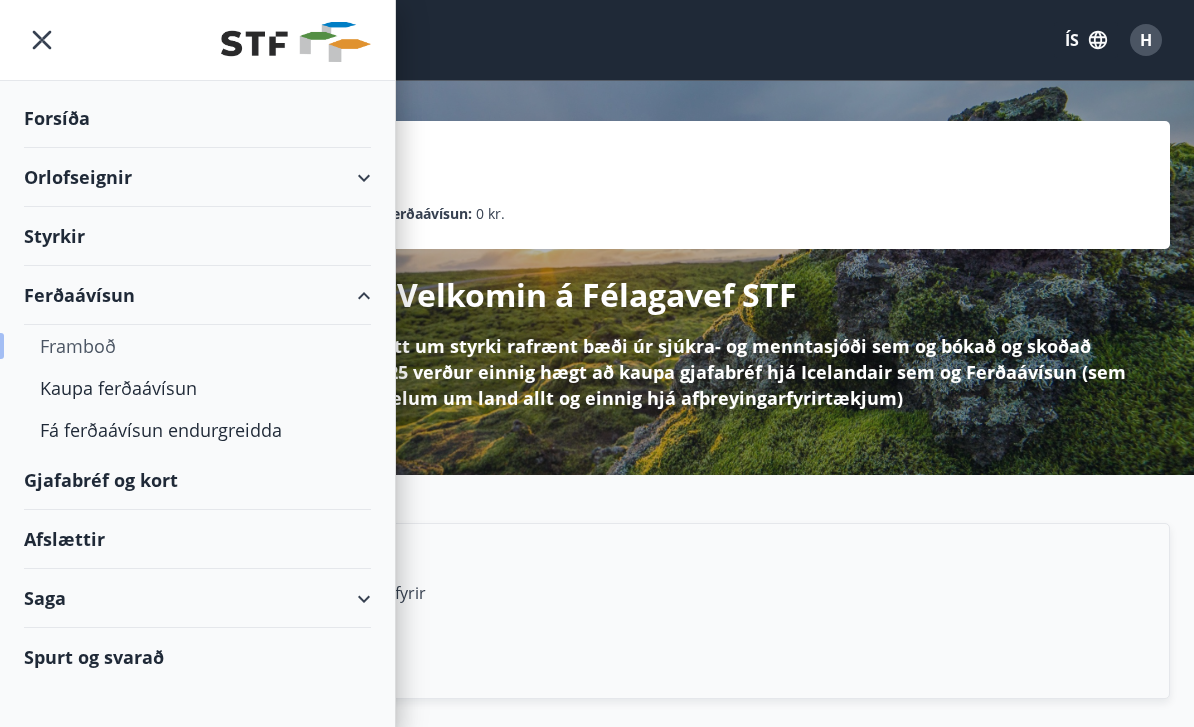 click on "Framboð" at bounding box center (197, 346) 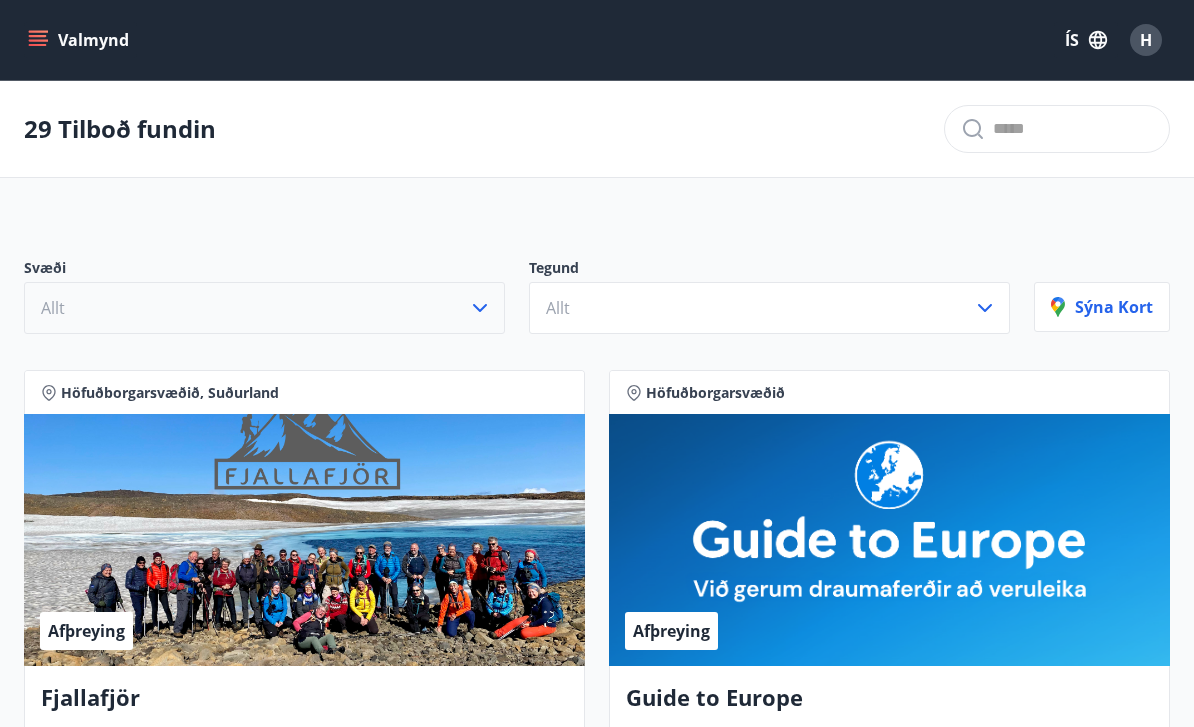 click 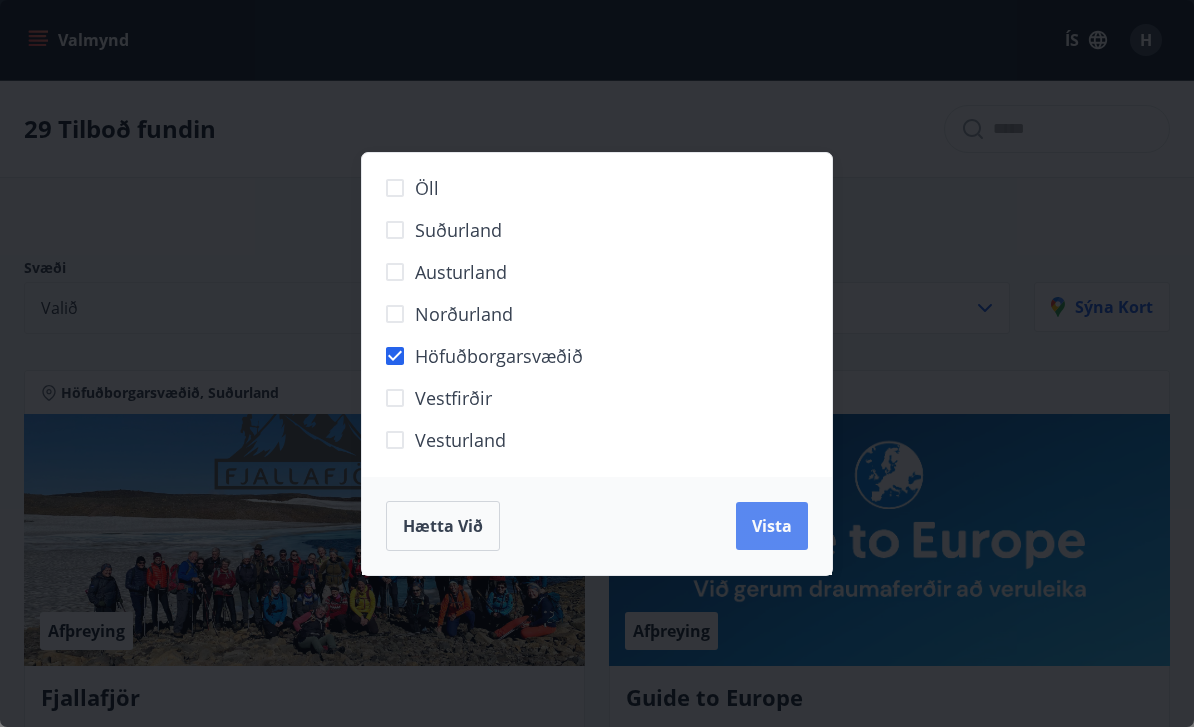 click on "Vista" at bounding box center [772, 526] 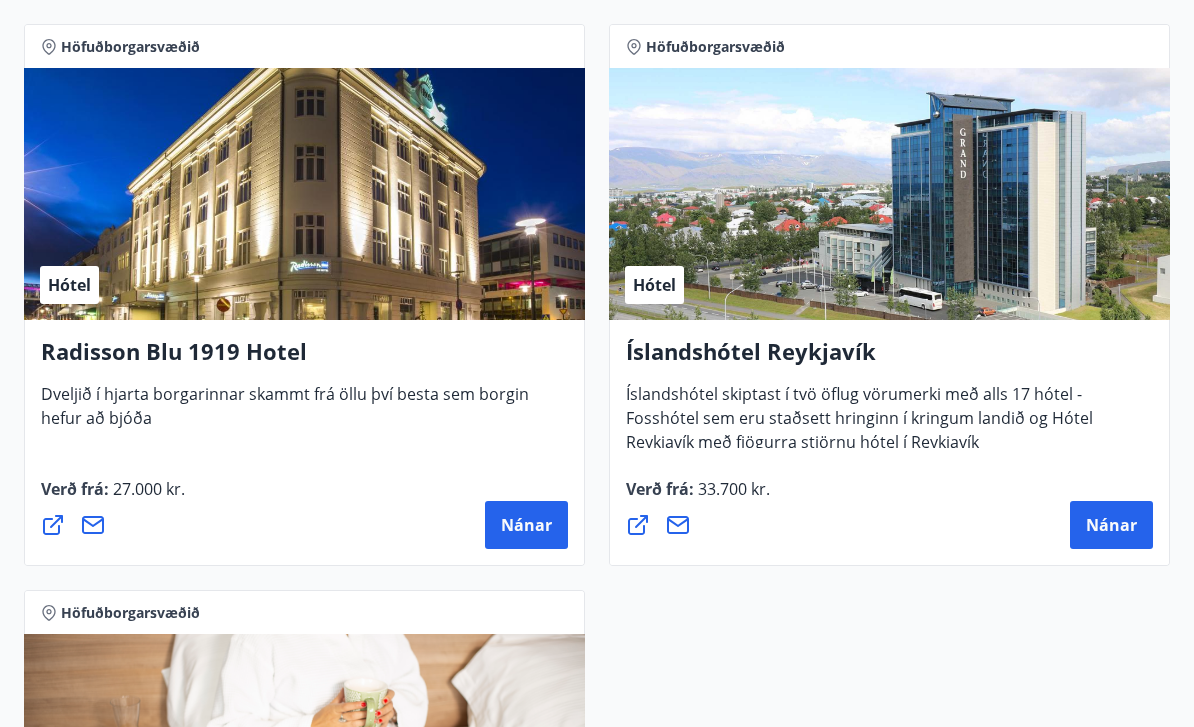 scroll, scrollTop: 2713, scrollLeft: 0, axis: vertical 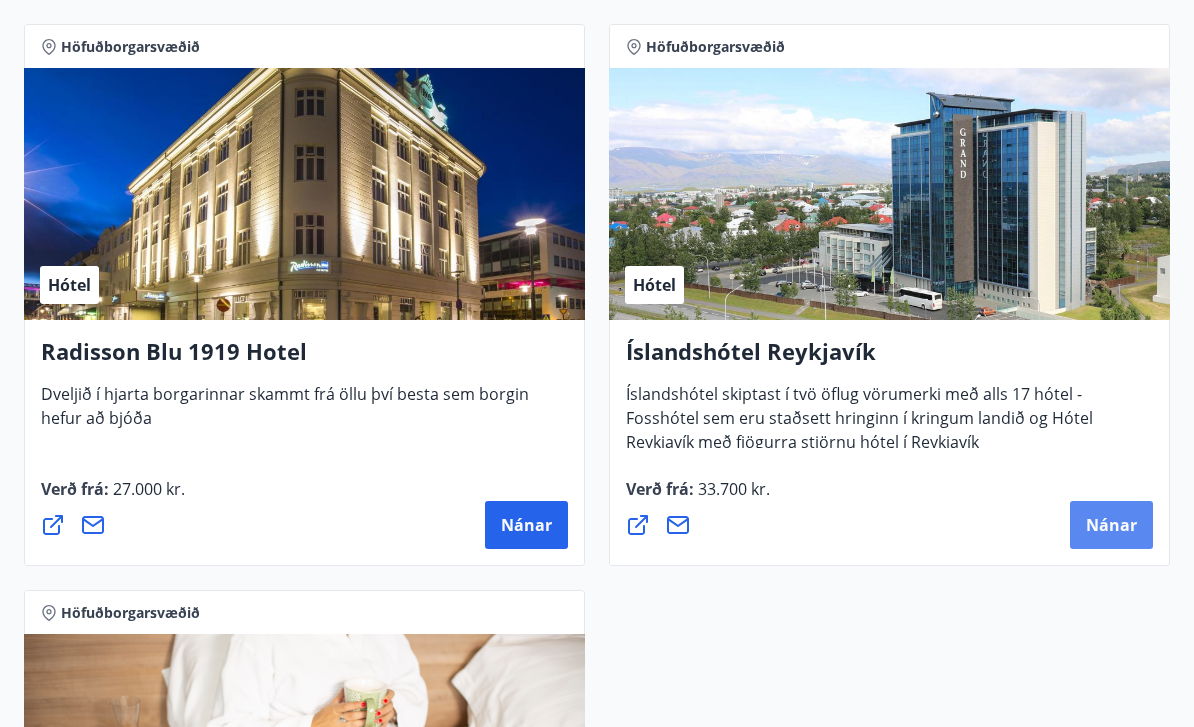 click on "Nánar" at bounding box center [1111, 526] 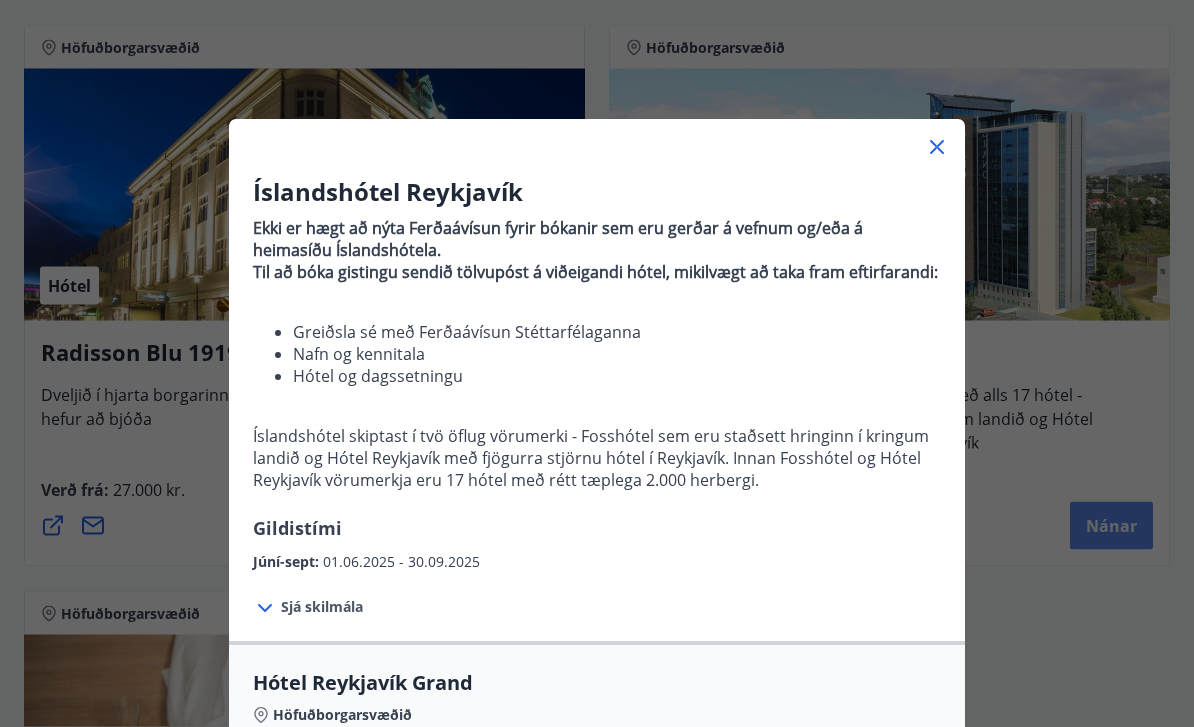 scroll, scrollTop: 2714, scrollLeft: 0, axis: vertical 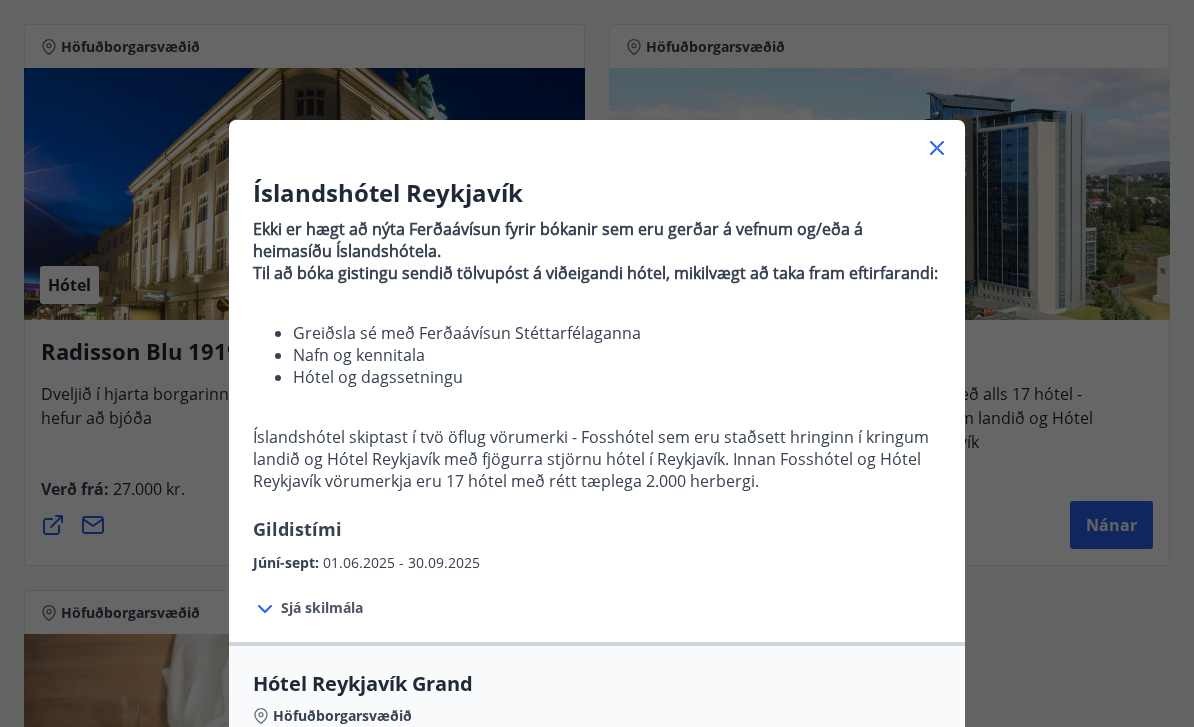 click 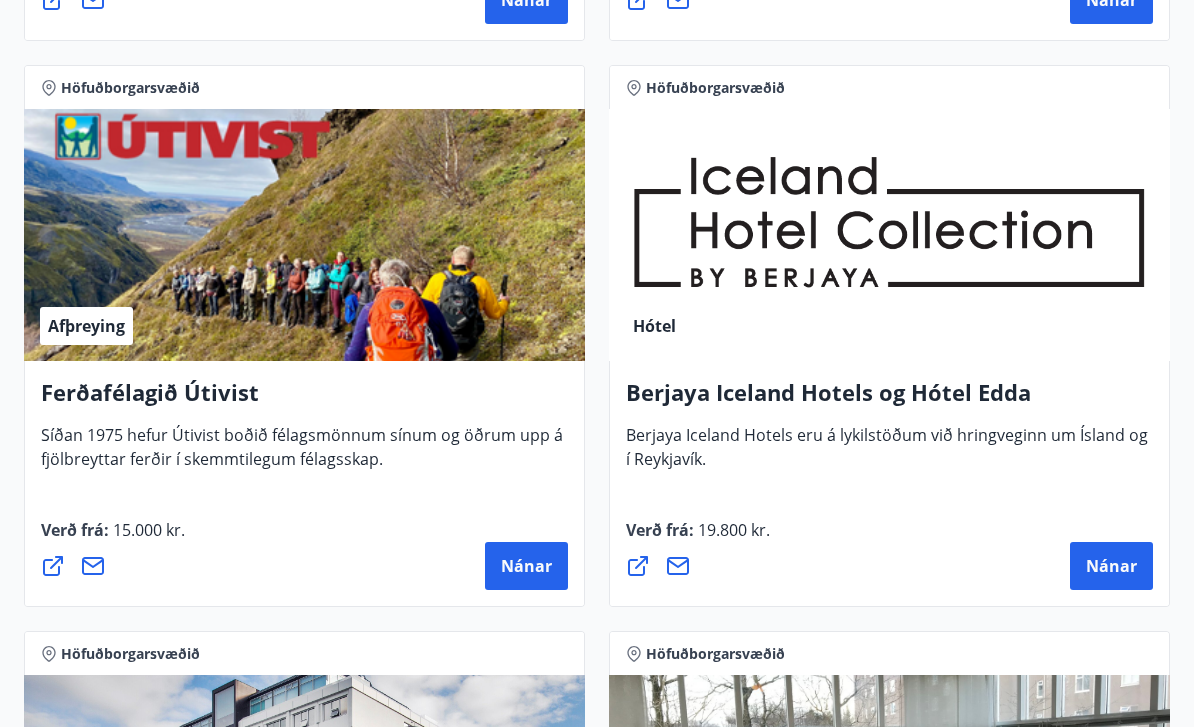 scroll, scrollTop: 1459, scrollLeft: 0, axis: vertical 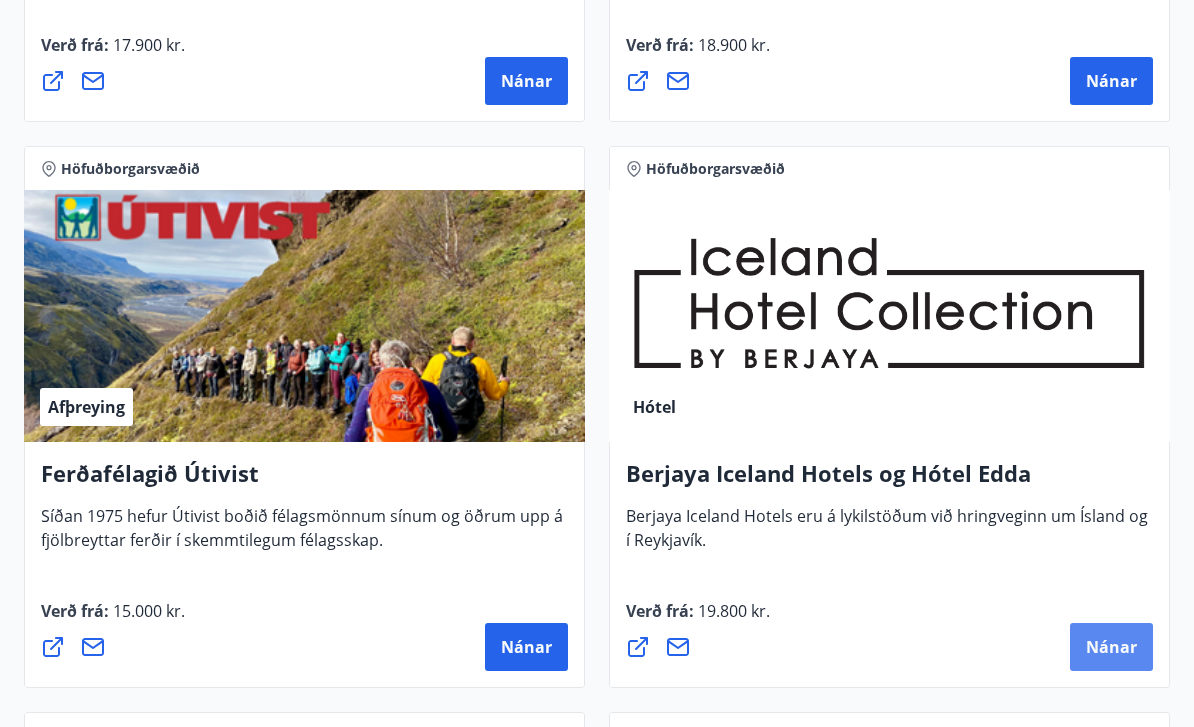 click on "Nánar" at bounding box center [1111, 648] 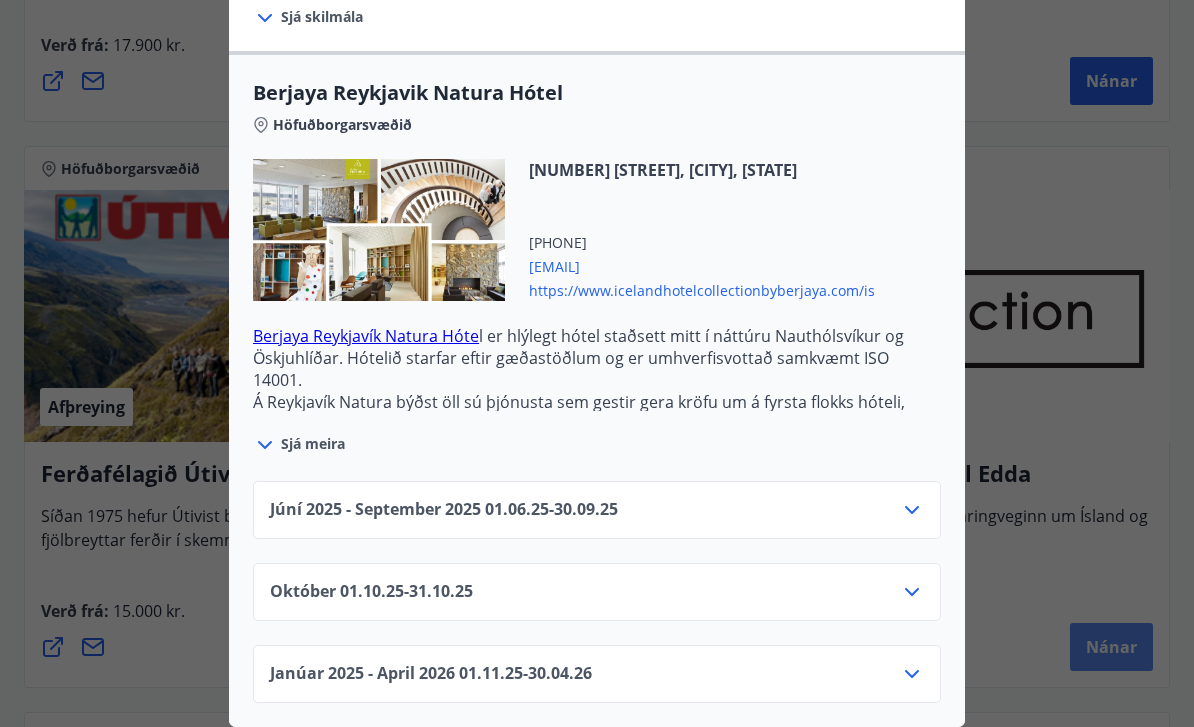 scroll, scrollTop: 491, scrollLeft: 0, axis: vertical 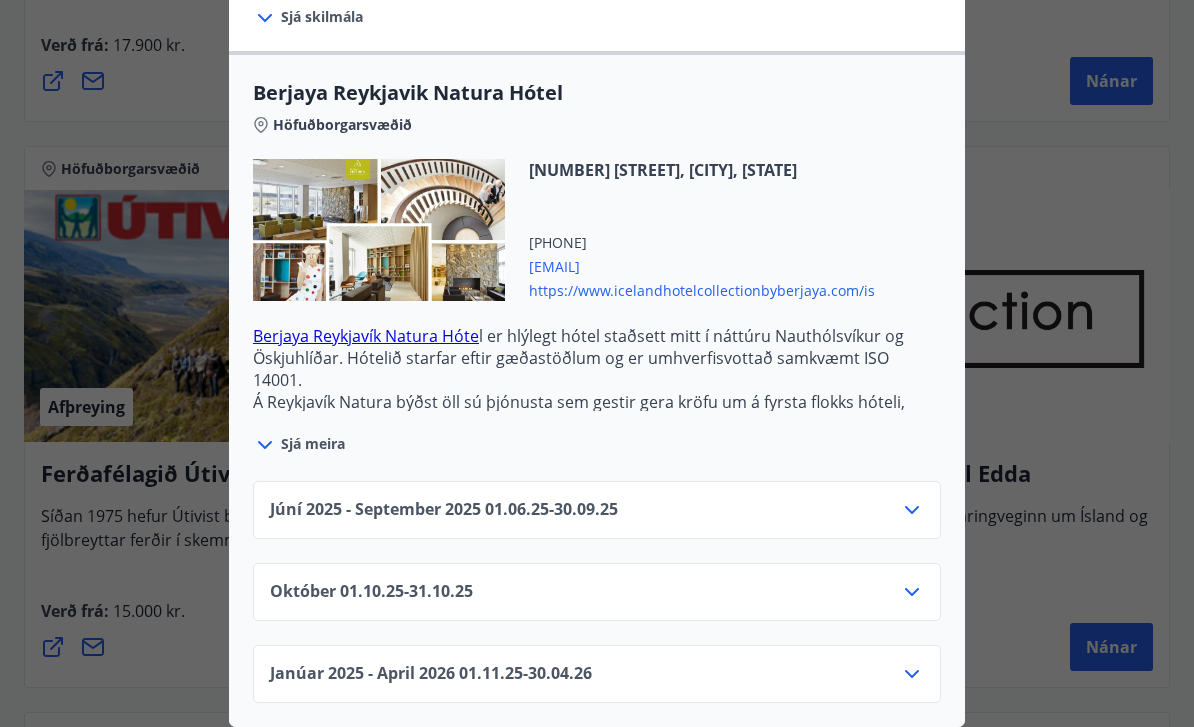 click 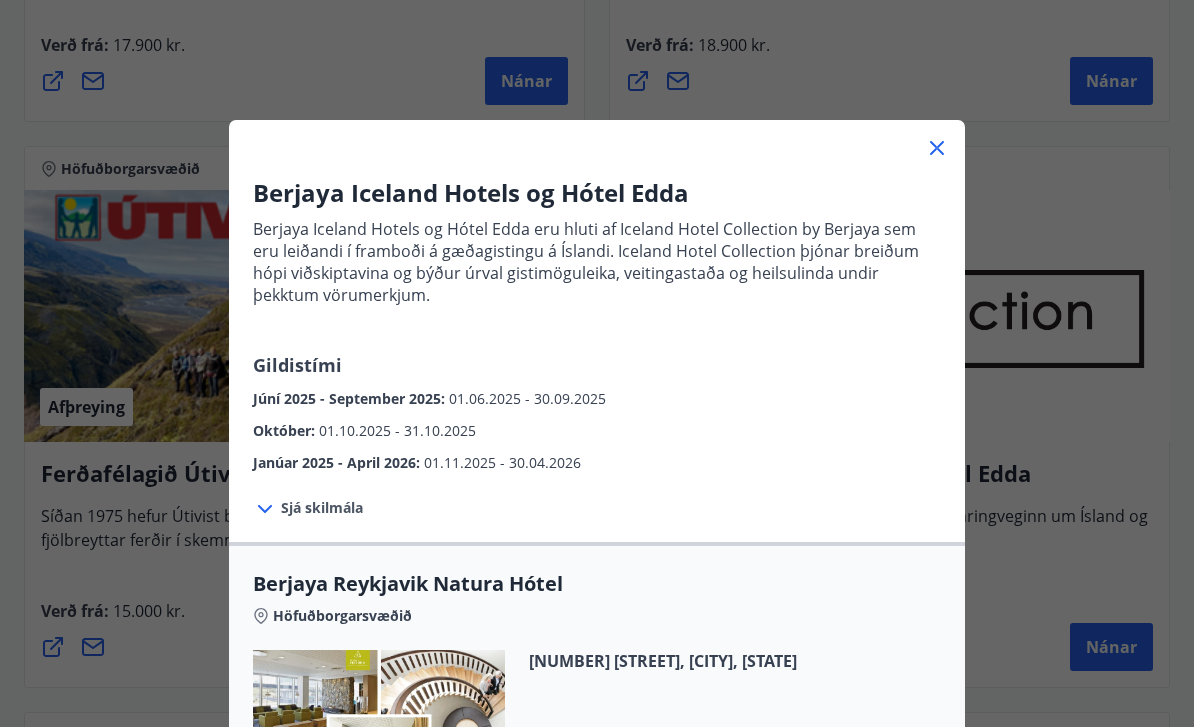 scroll, scrollTop: 0, scrollLeft: 0, axis: both 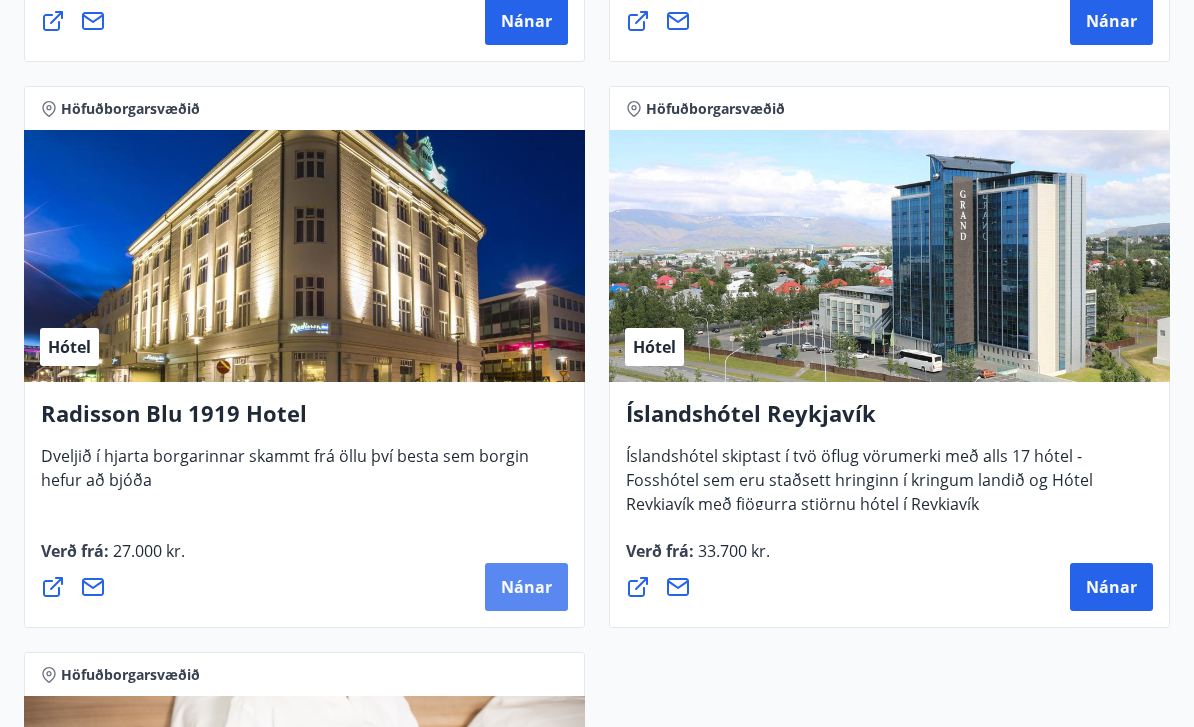 click on "Nánar" at bounding box center (526, 587) 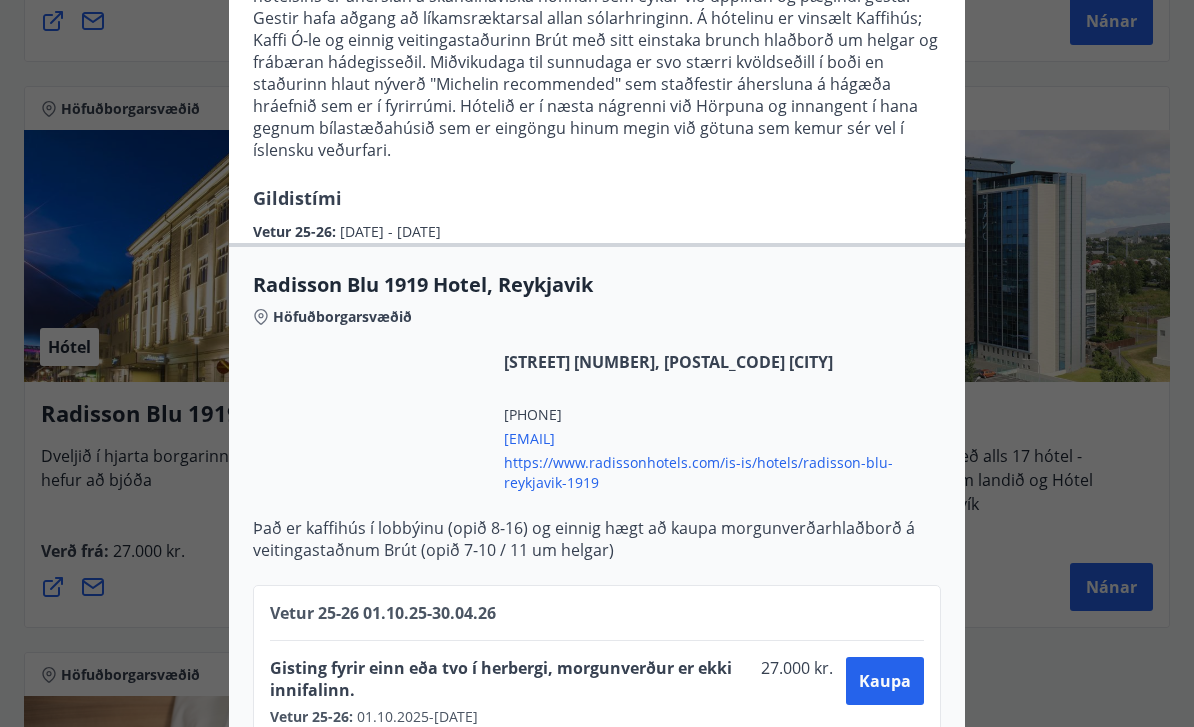 scroll, scrollTop: 320, scrollLeft: 0, axis: vertical 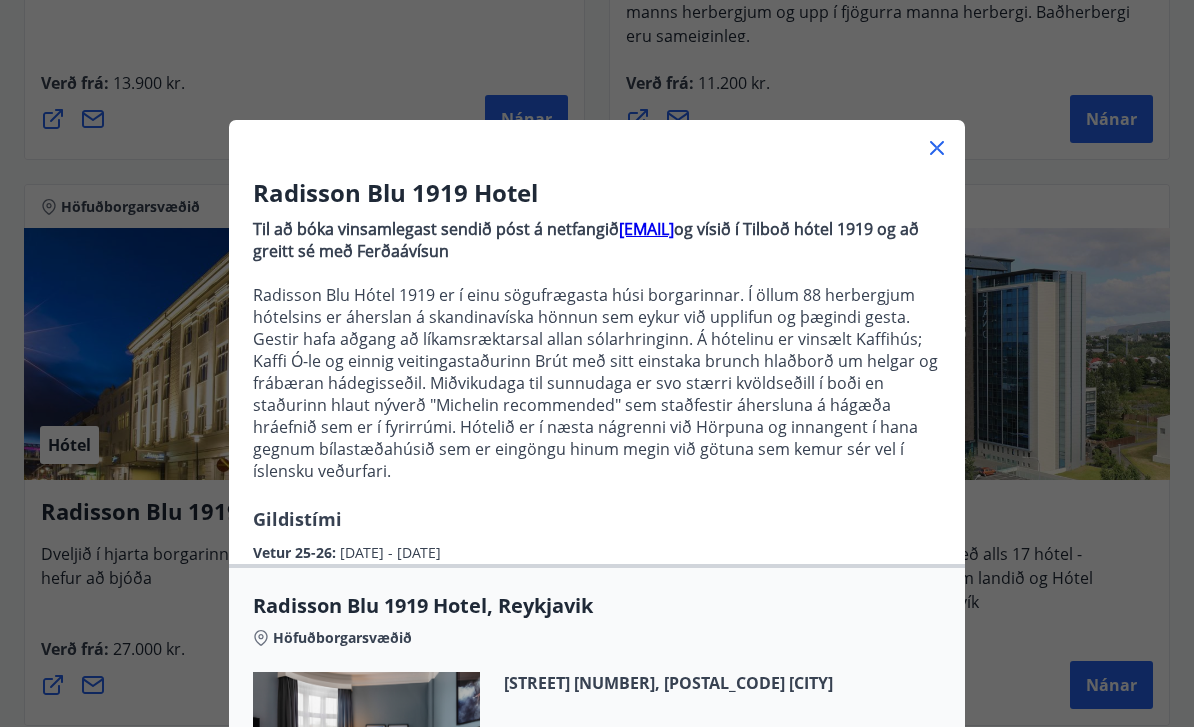 click 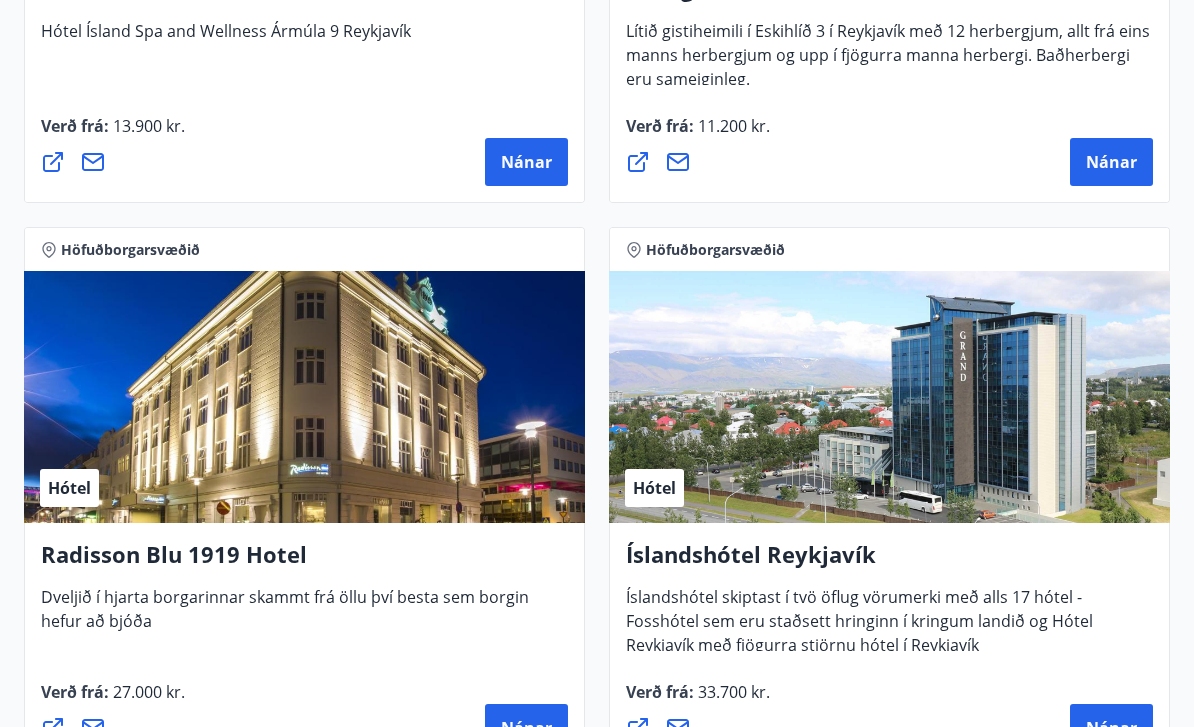scroll, scrollTop: 2511, scrollLeft: 0, axis: vertical 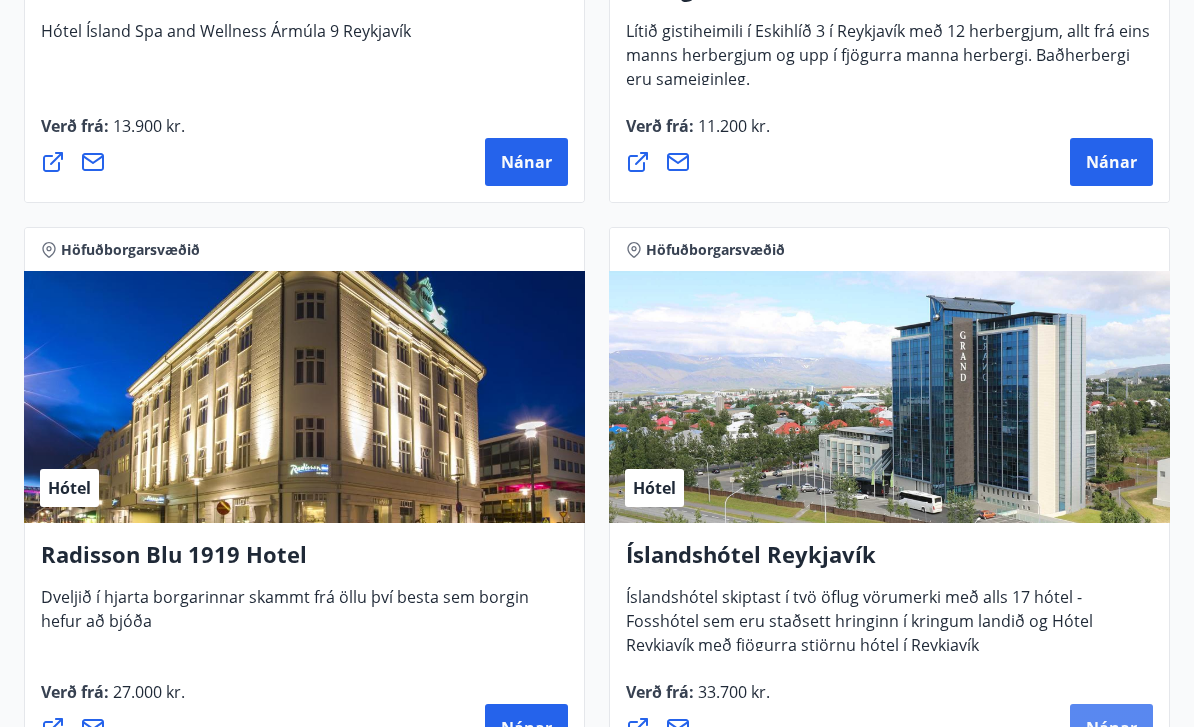 click on "Nánar" at bounding box center (1111, 728) 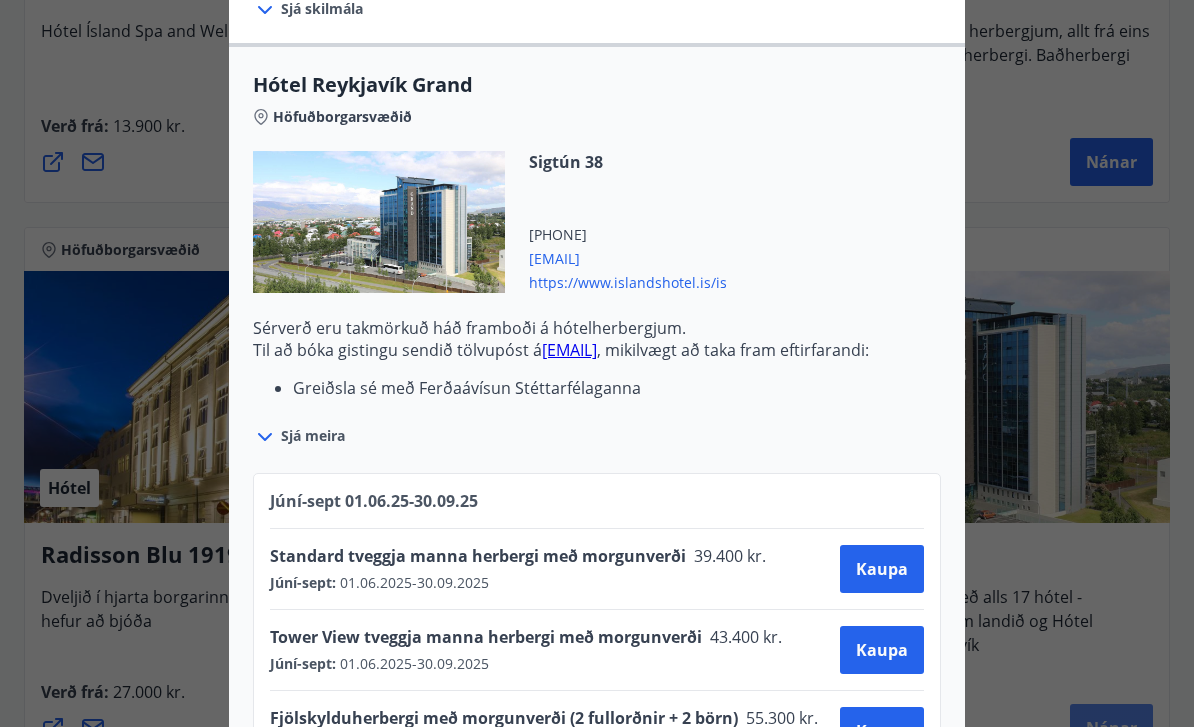 scroll, scrollTop: 598, scrollLeft: 0, axis: vertical 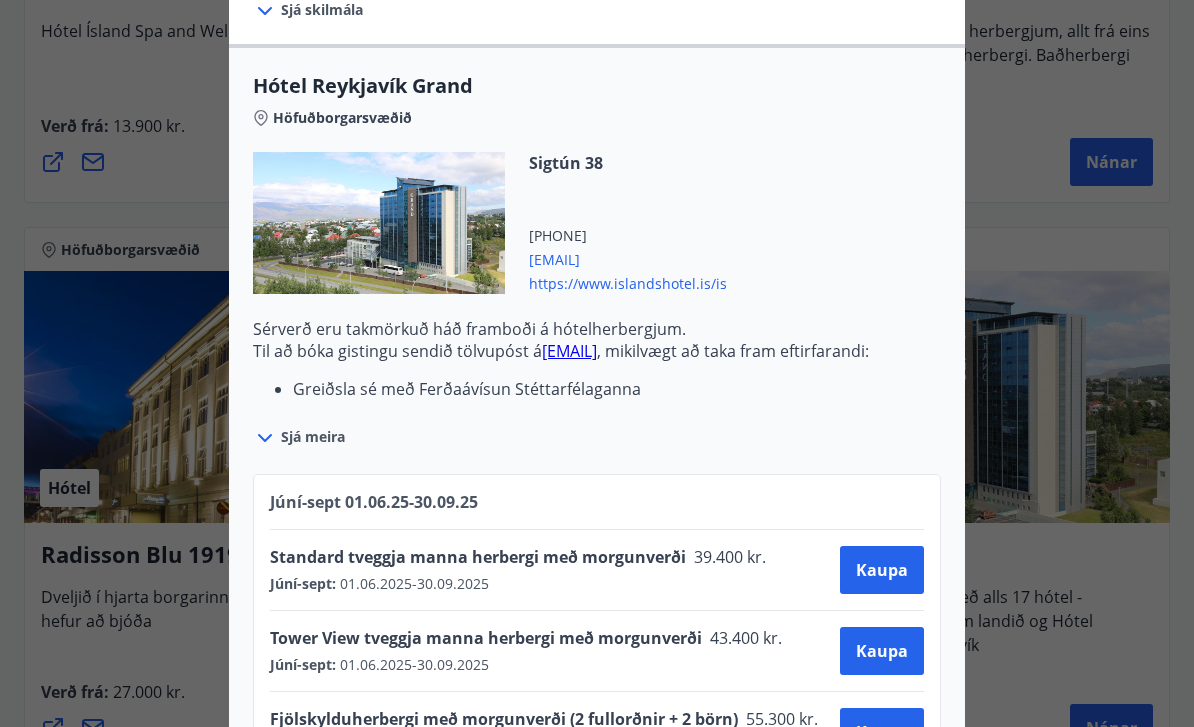 click 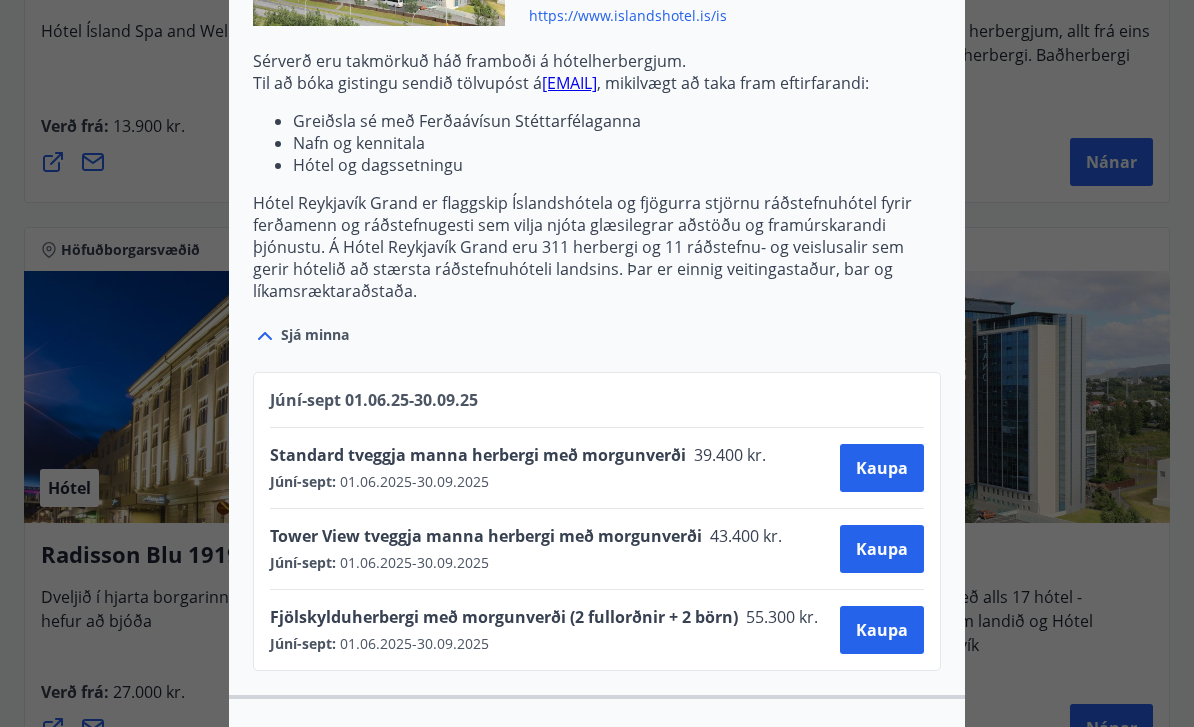scroll, scrollTop: 867, scrollLeft: 0, axis: vertical 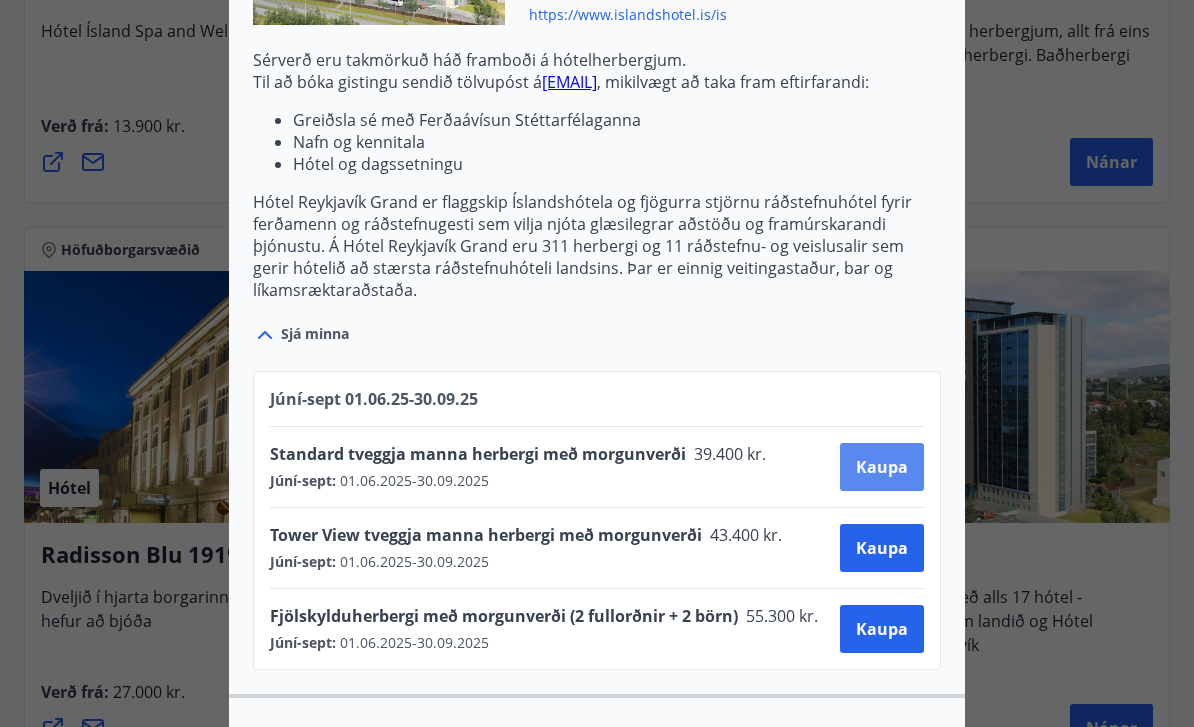 click on "Kaupa" at bounding box center [882, 467] 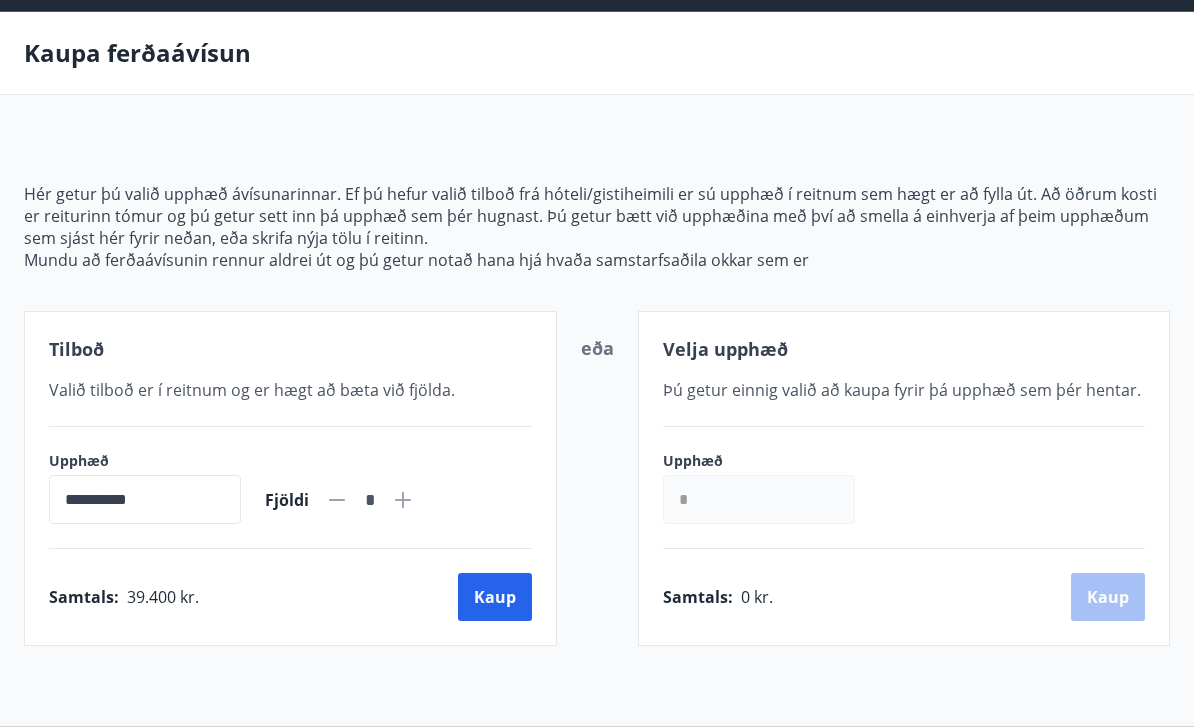 scroll, scrollTop: 0, scrollLeft: 0, axis: both 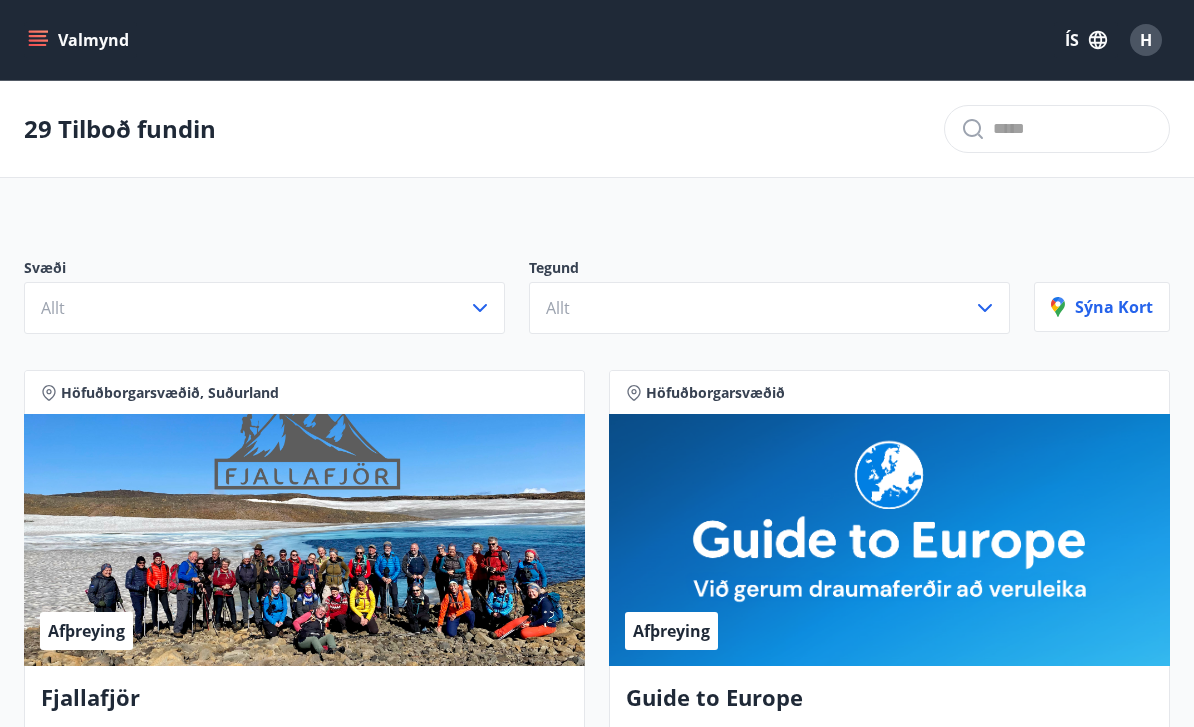 click 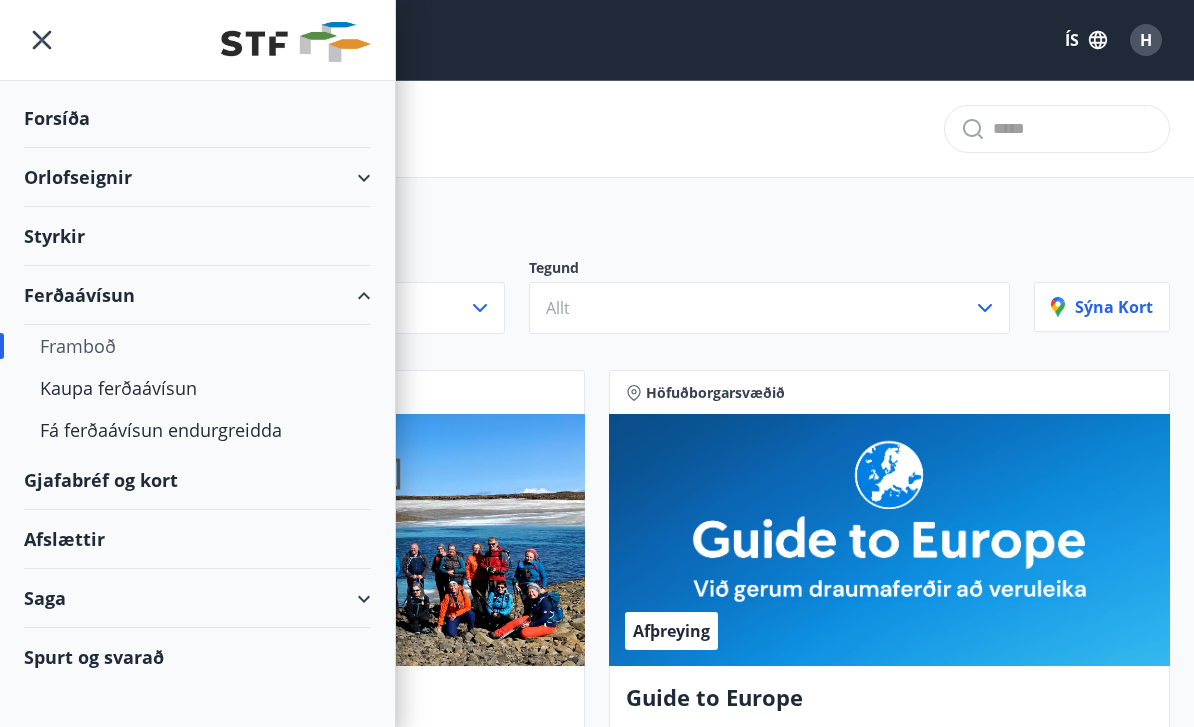 click on "Orlofseignir" at bounding box center [197, 177] 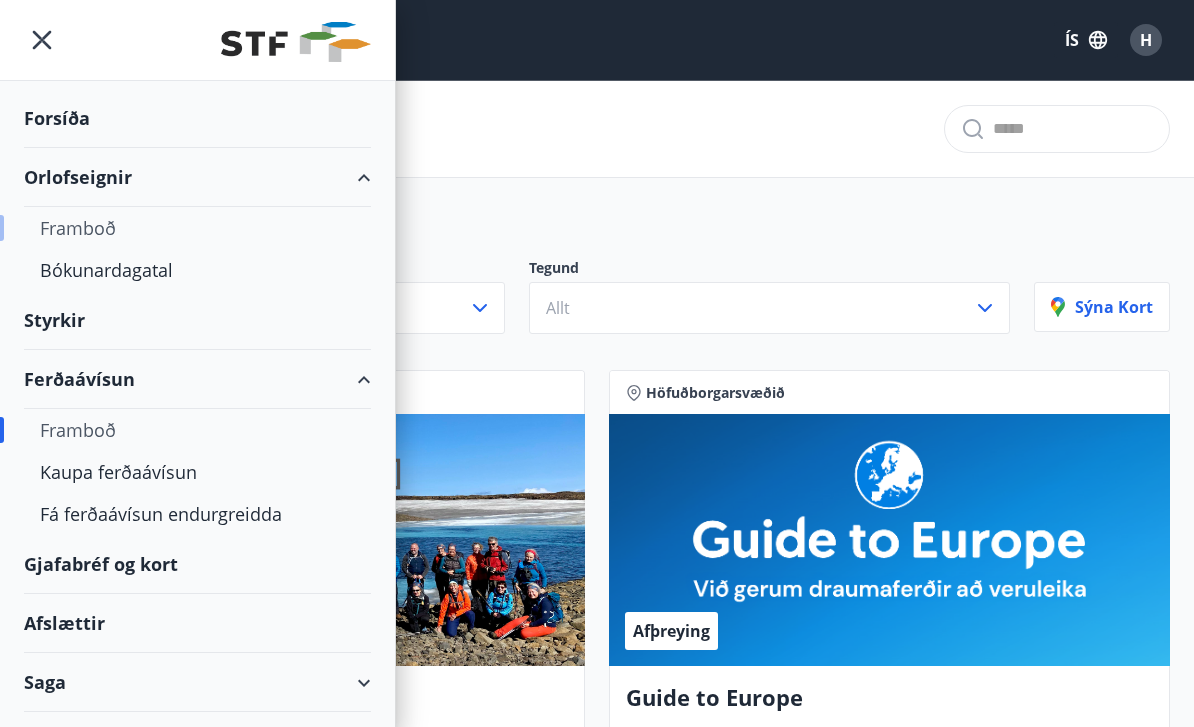 click on "Framboð" at bounding box center [197, 228] 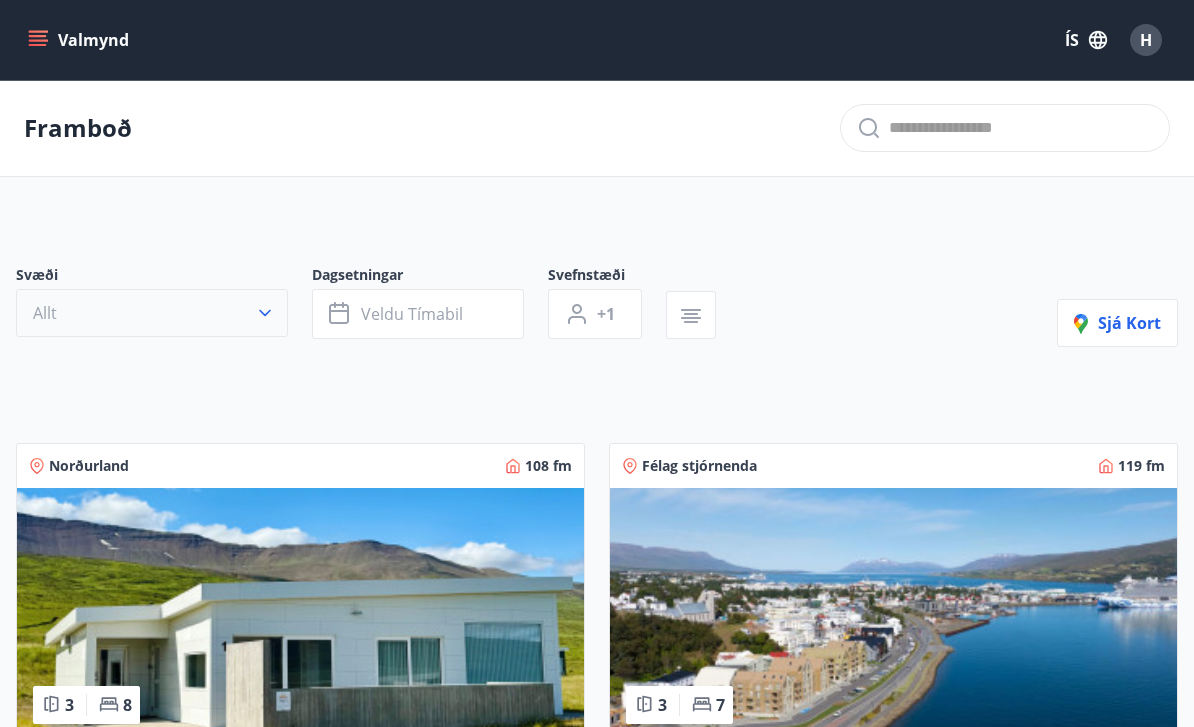 click on "Allt" at bounding box center [152, 313] 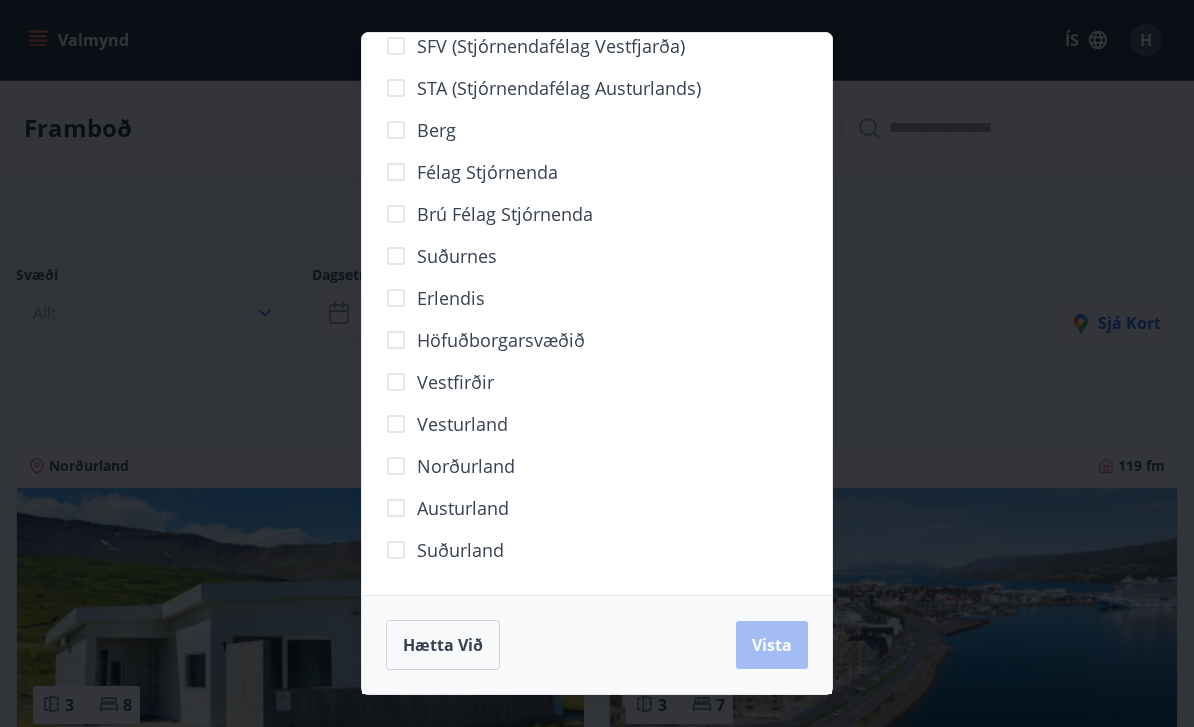 scroll, scrollTop: 74, scrollLeft: 0, axis: vertical 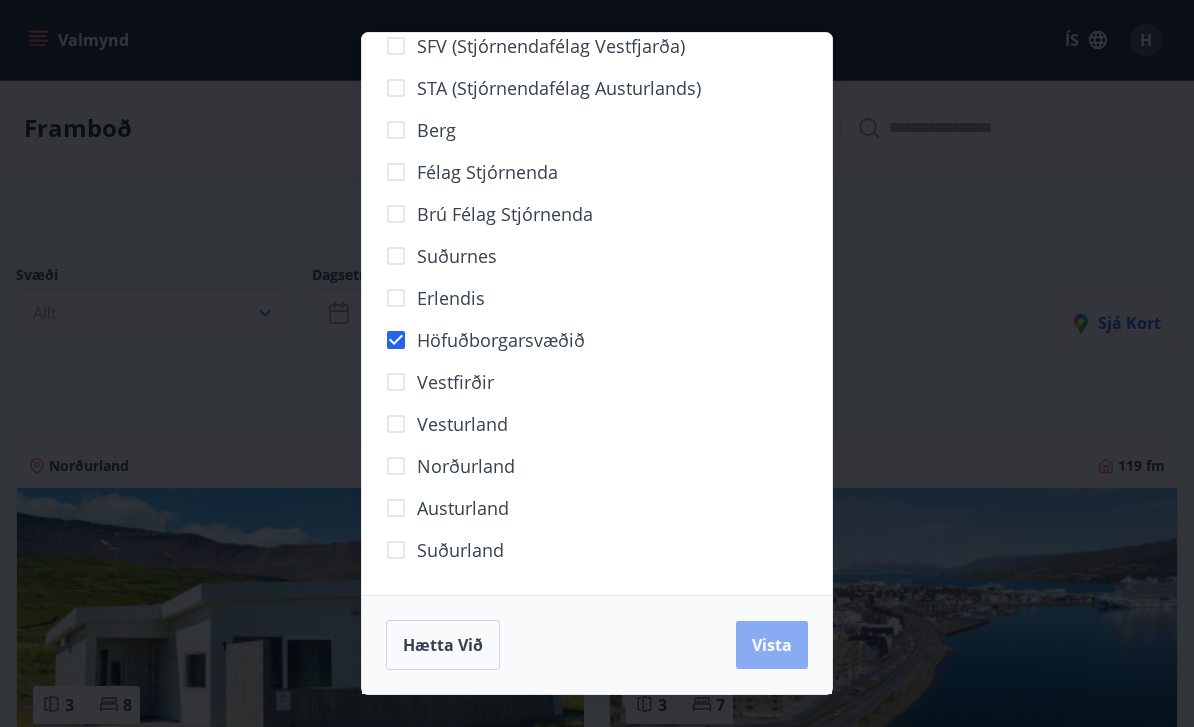 click on "Vista" at bounding box center (772, 645) 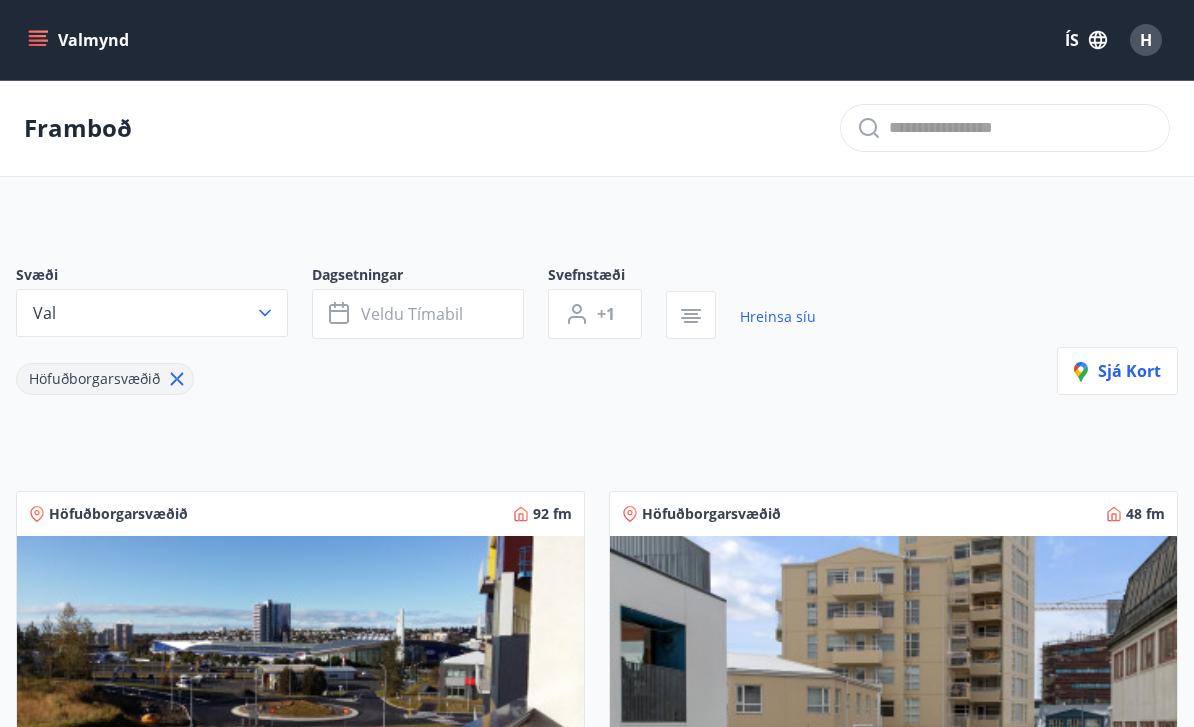 scroll, scrollTop: 10, scrollLeft: 0, axis: vertical 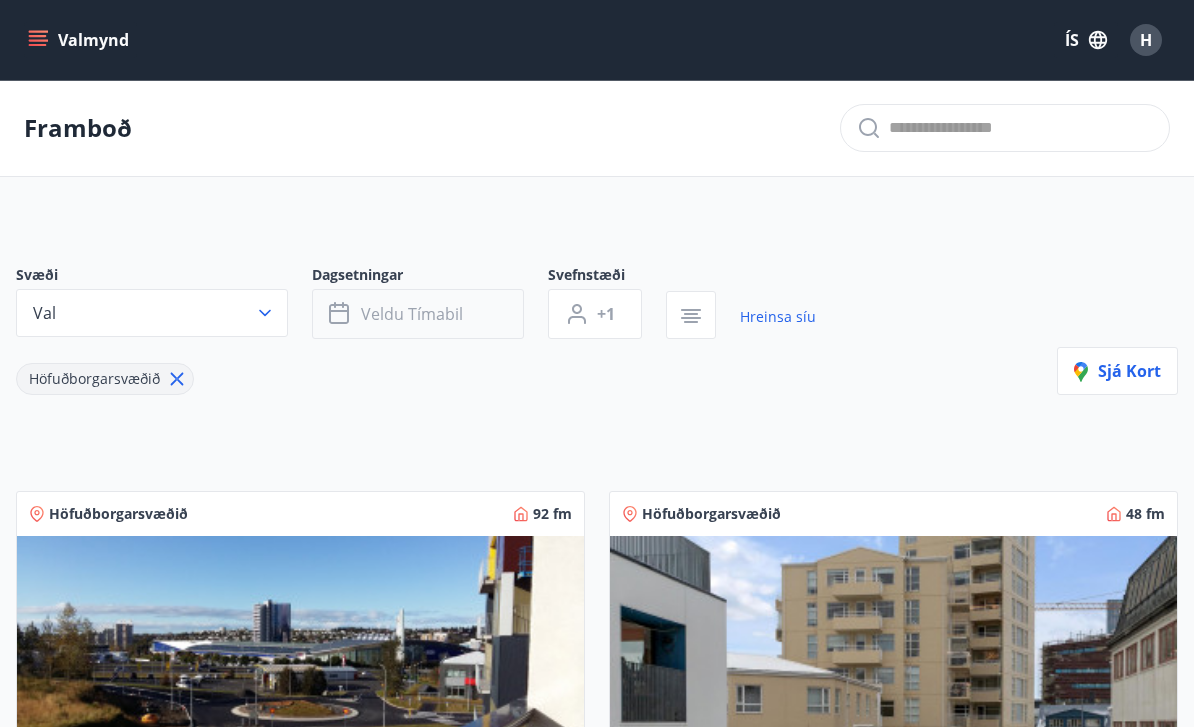 click on "Veldu tímabil" at bounding box center (412, 314) 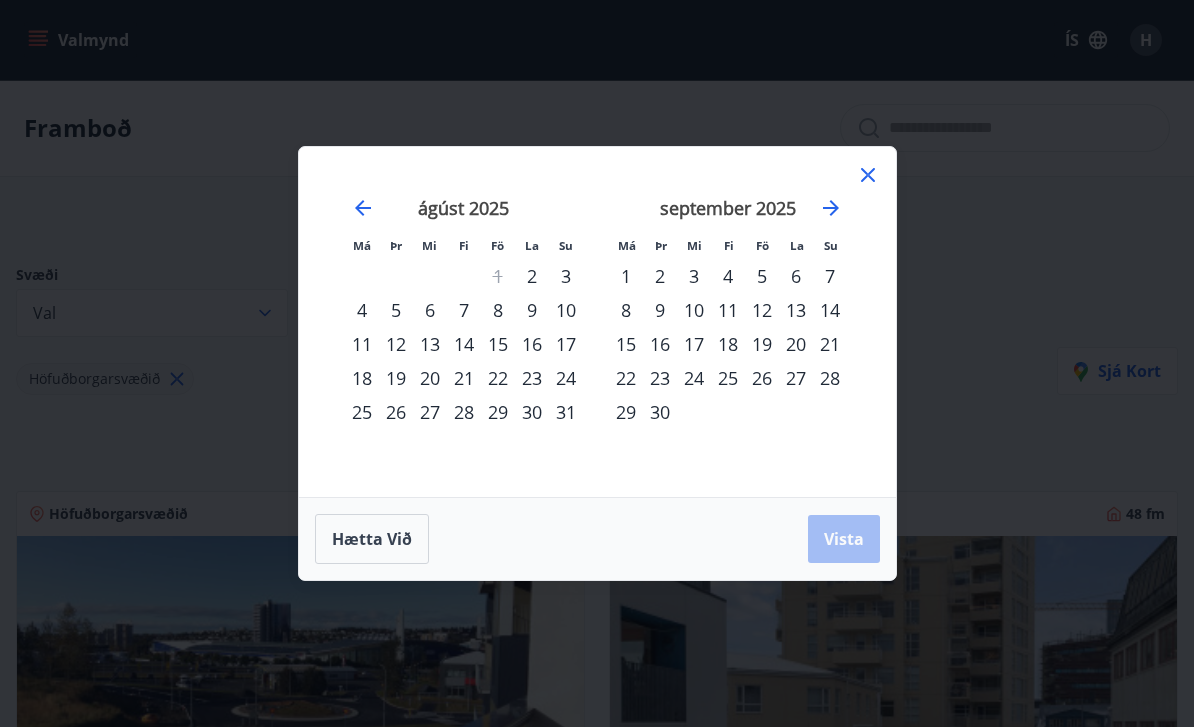 click on "10" at bounding box center [694, 310] 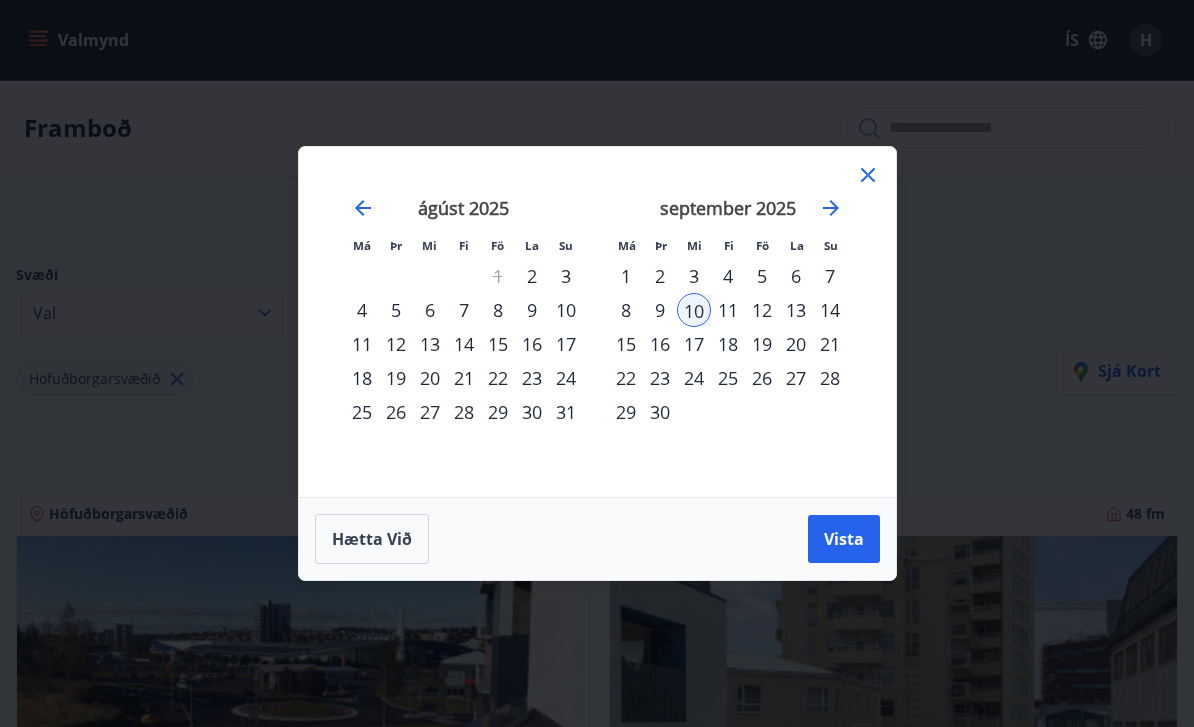 click on "13" at bounding box center (796, 310) 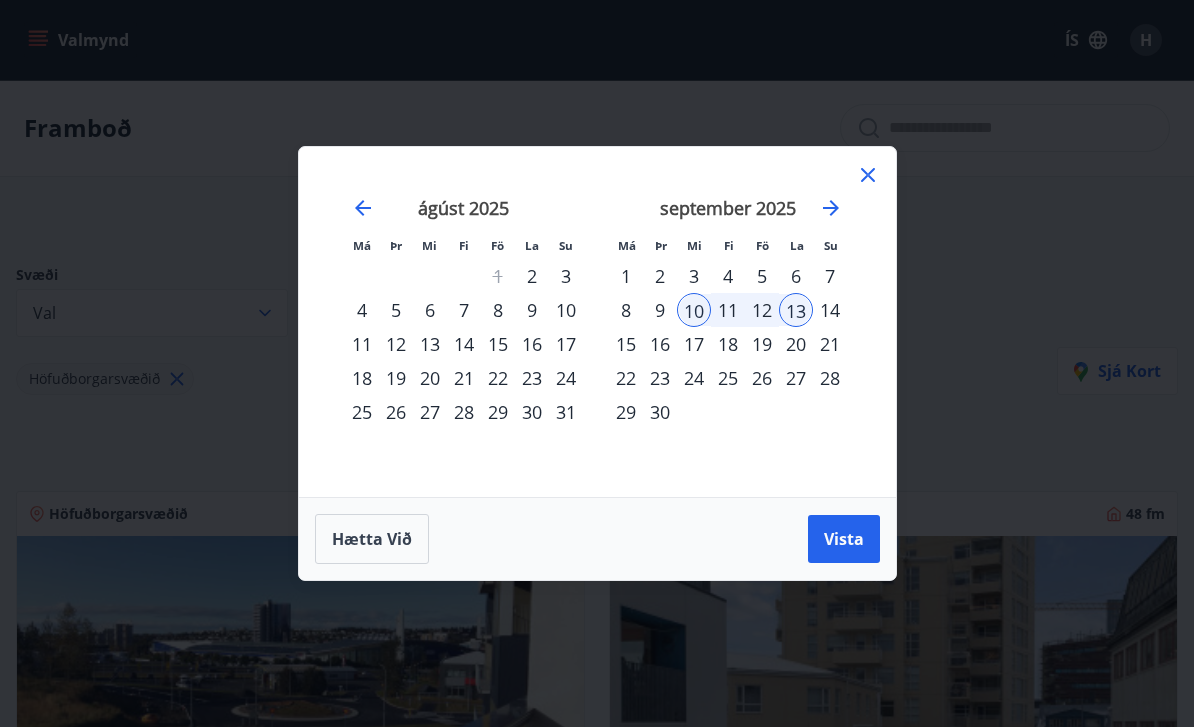 click on "9" at bounding box center (660, 310) 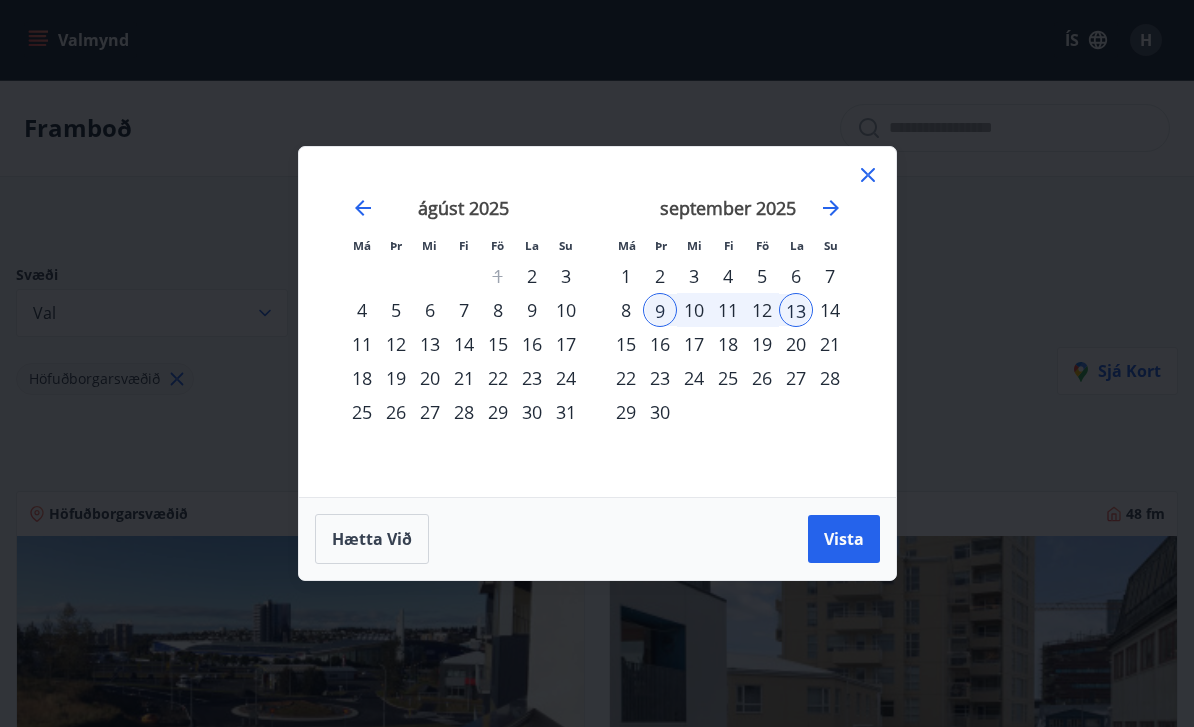 click on "12" at bounding box center (762, 310) 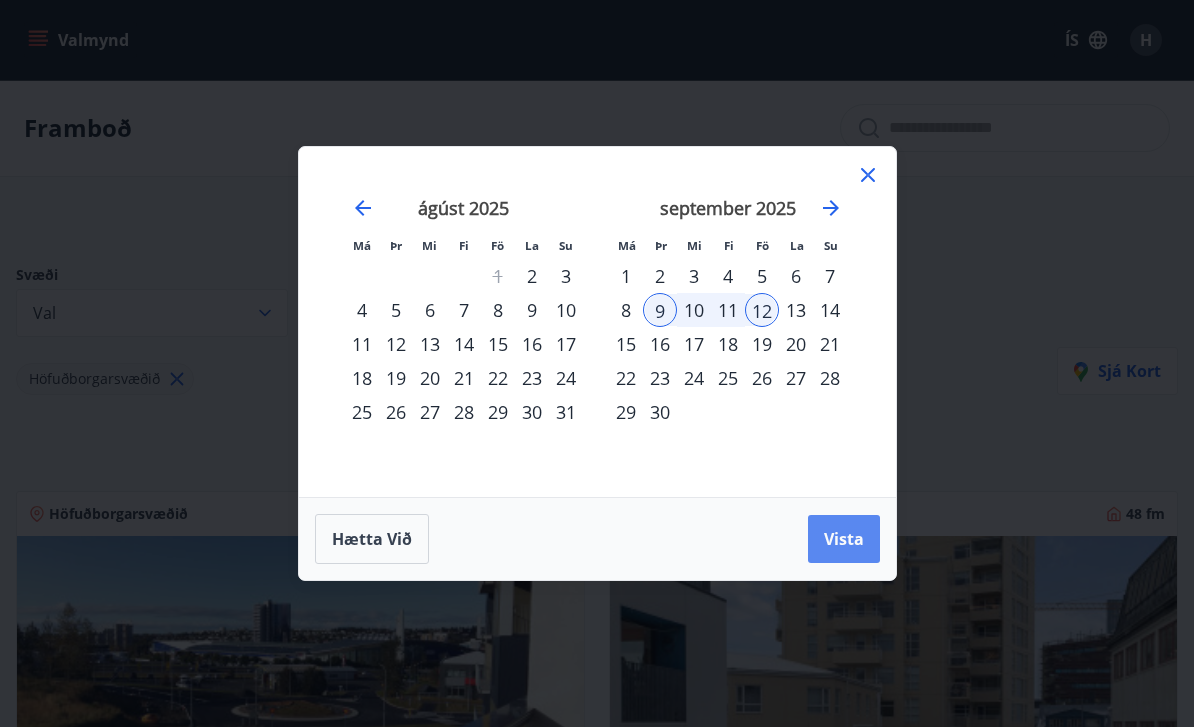 click on "Vista" at bounding box center (844, 539) 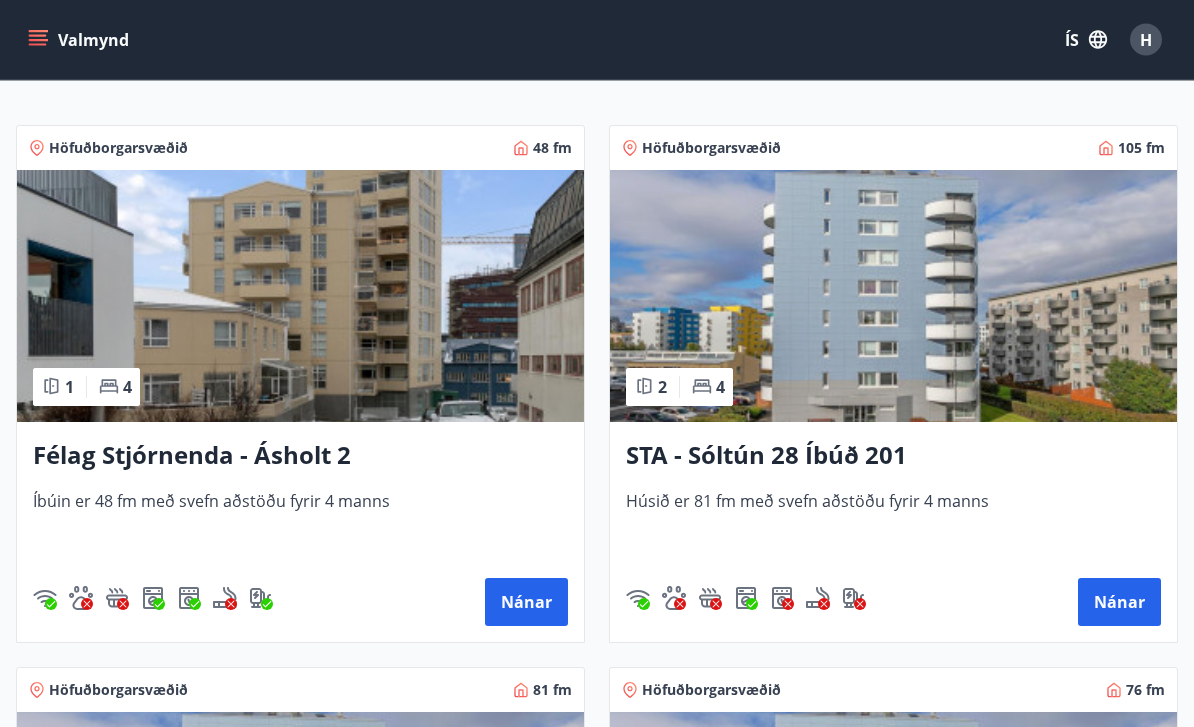 scroll, scrollTop: 386, scrollLeft: 0, axis: vertical 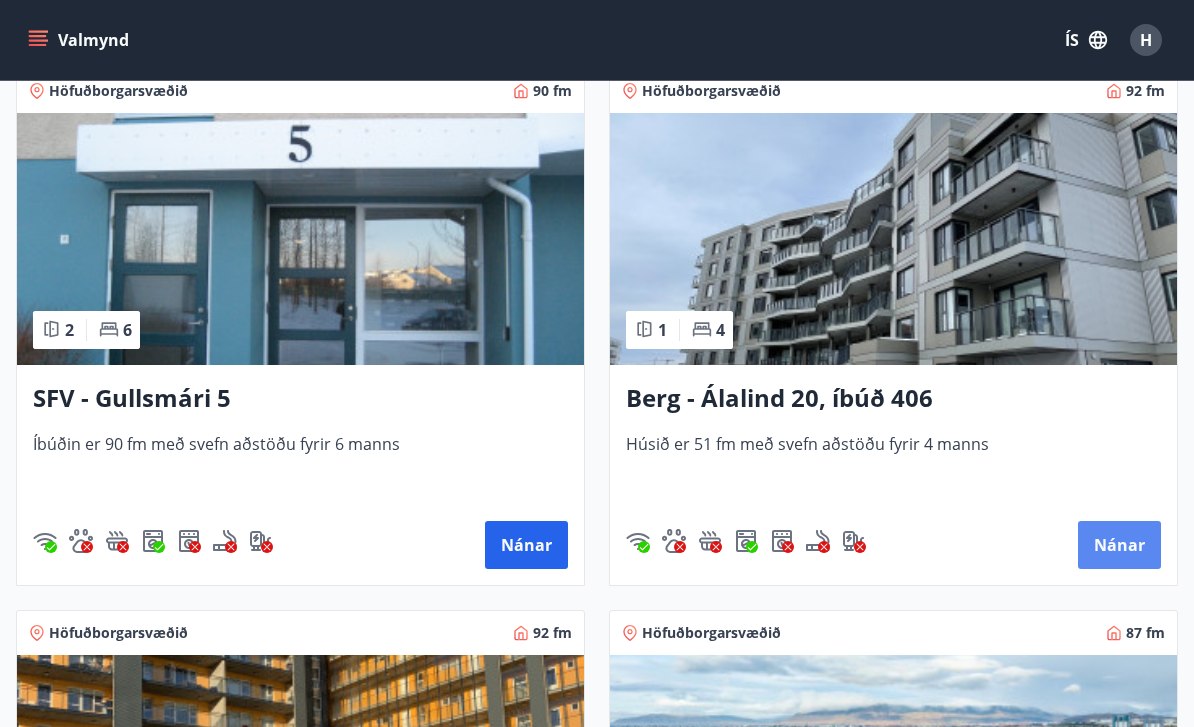 click on "Nánar" at bounding box center [1119, 545] 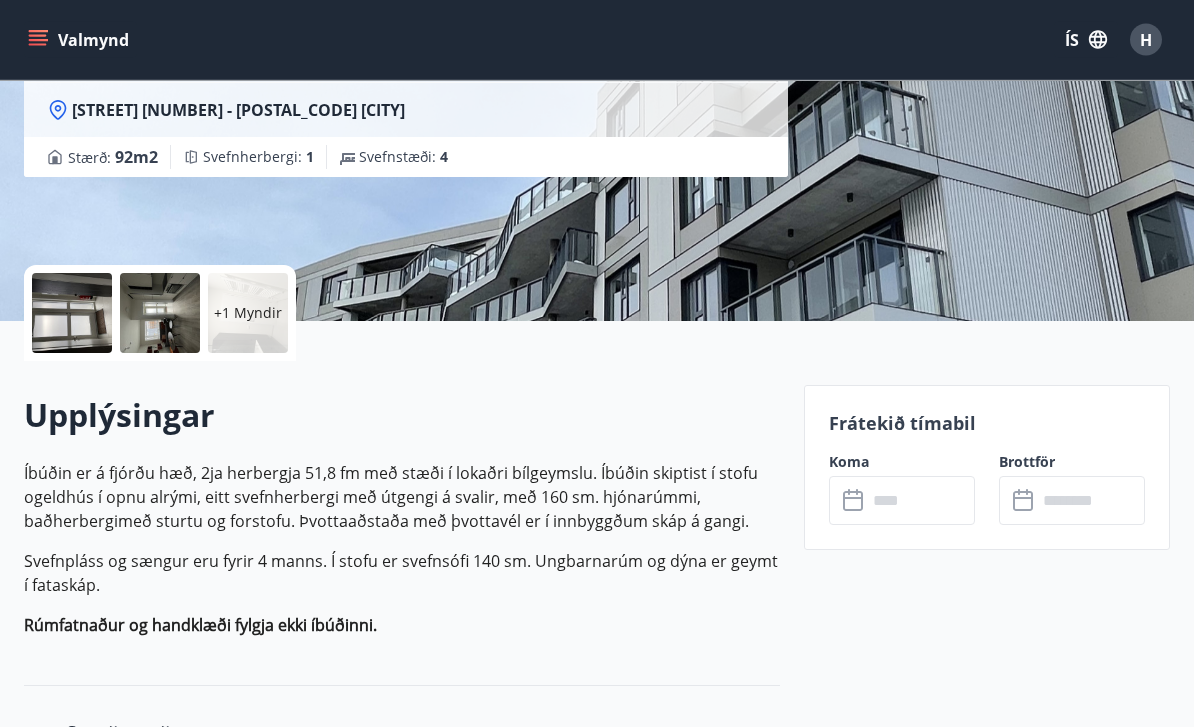 scroll, scrollTop: 279, scrollLeft: 0, axis: vertical 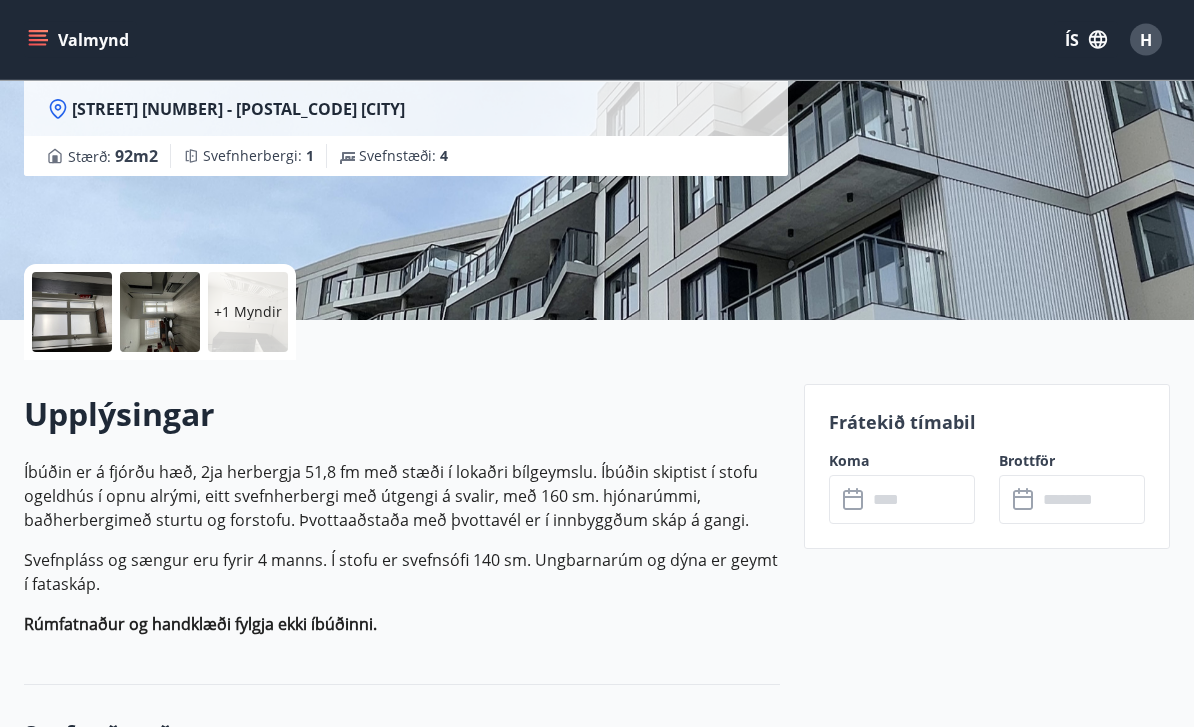 click at bounding box center [921, 500] 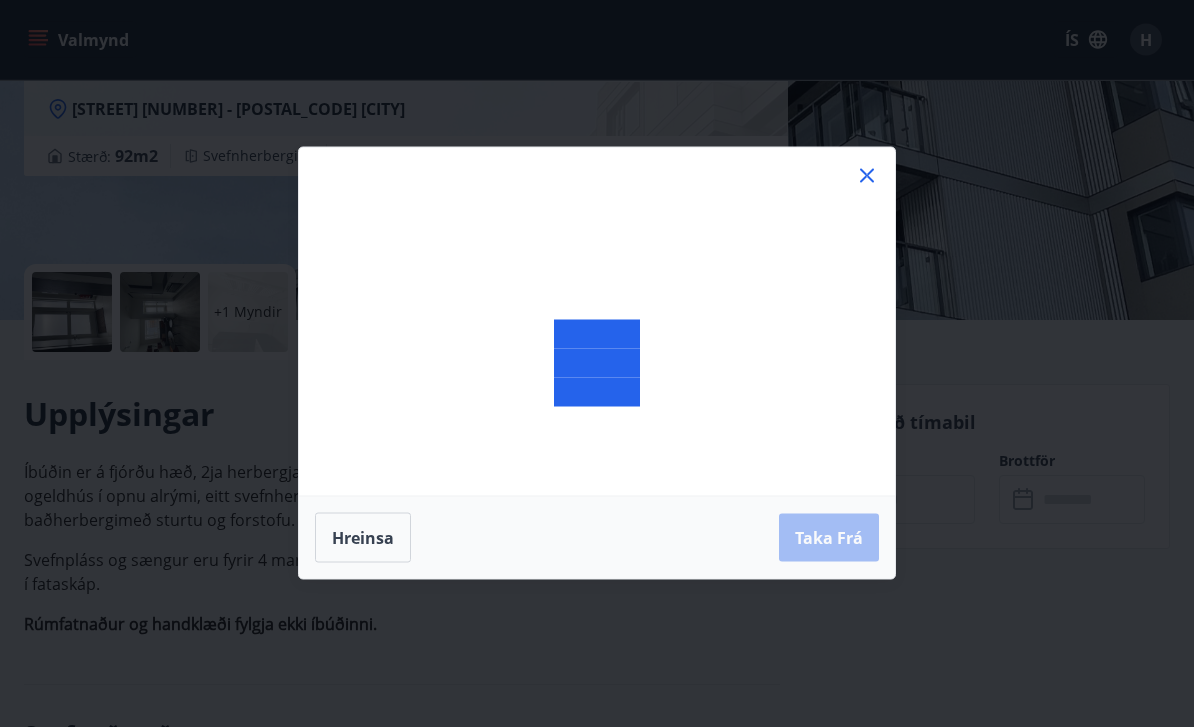 scroll, scrollTop: 280, scrollLeft: 0, axis: vertical 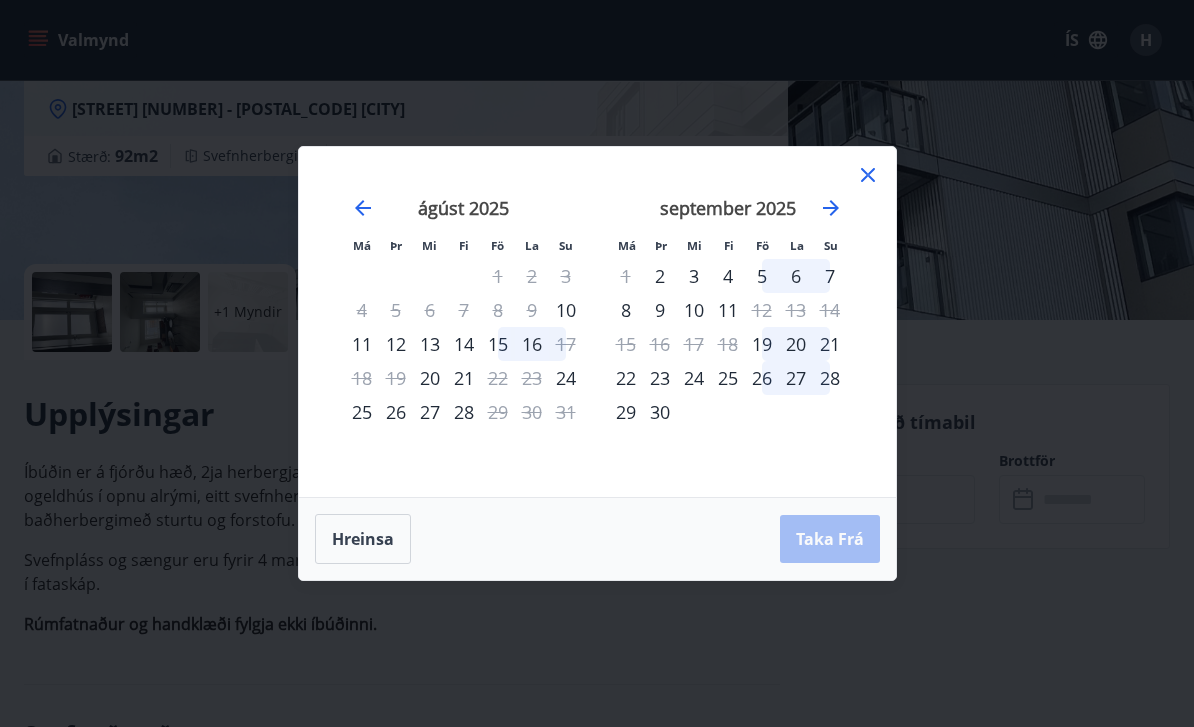 click on "9" at bounding box center [660, 310] 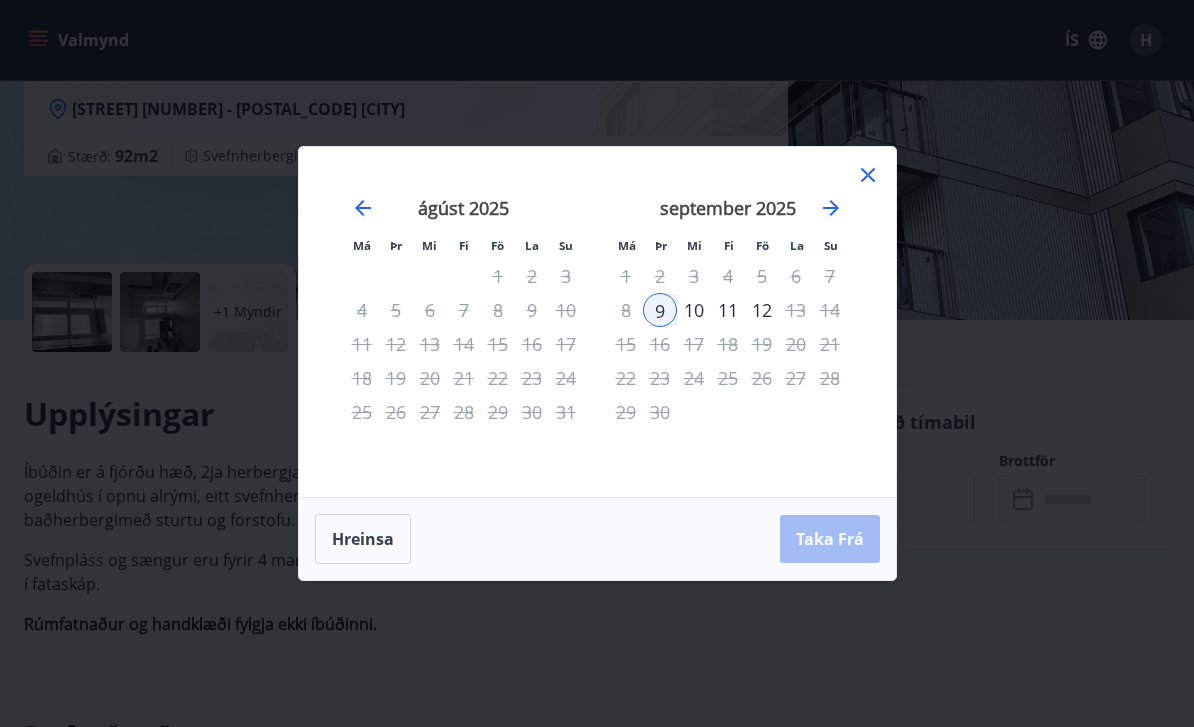 click on "12" at bounding box center (762, 310) 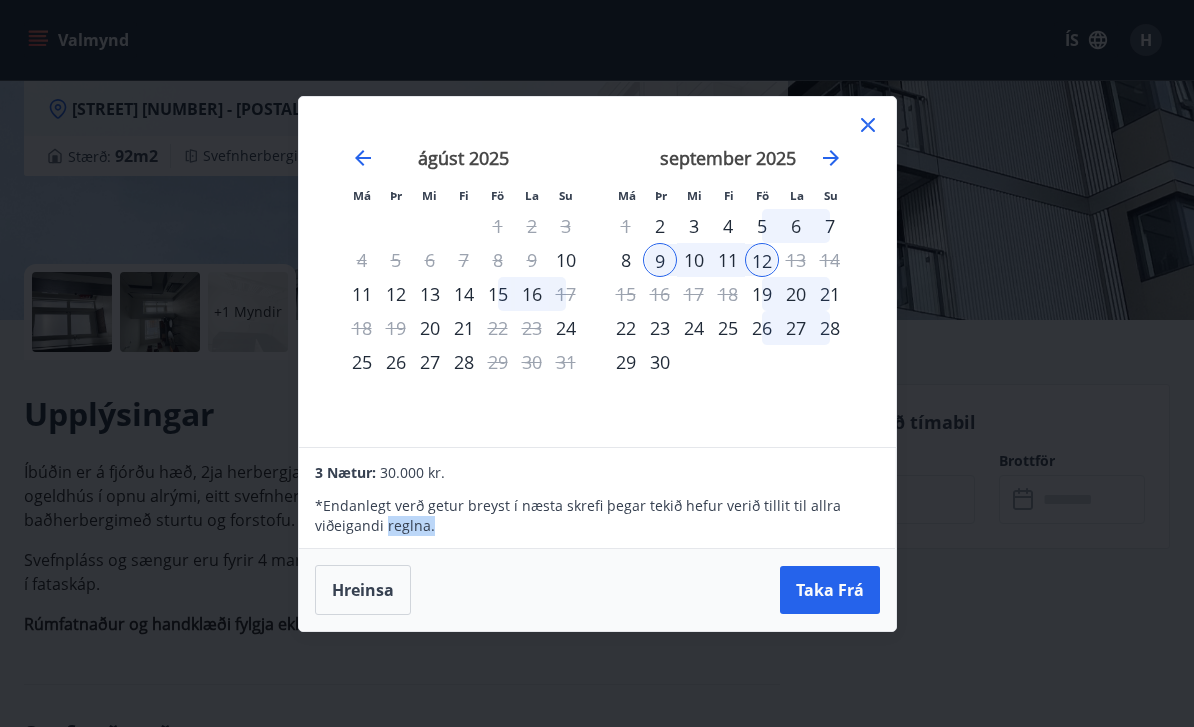 click on "Má Þr Mi Fi Fö La Su Má Þr Mi Fi Fö La Su [MONTH] [YEAR] 1 2 3 4 5 6 7 8 9 10 11 12 13 14 15 16 17 18 19 20 21 22 23 24 25 26 27 28 29 30 31 [MONTH] [YEAR] 1 2 3 4 5 6 7 8 9 10 11 12 13 14 15 16 17 18 19 20 21 22 23 24 25 26 27 28 29 30 31 [MONTH] [YEAR] 1 2 3 4 5 6 7 8 9 10 11 12 13 14 15 16 17 18 19 20 21 22 23 24 25 26 27 28 29 30 [MONTH] [YEAR] 1 2 3 4 5 6 7 8 9 10 11 12 13 14 15 16 17 18 19 20 21 22 23 24 25 26 27 28 29 30 31 3 Nætur: 30.000 kr. * Endanlegt verð getur breyst í næsta skrefi þegar tekið hefur verið tillit til allra viðeigandi reglna. Hreinsa Taka Frá" at bounding box center [597, 363] 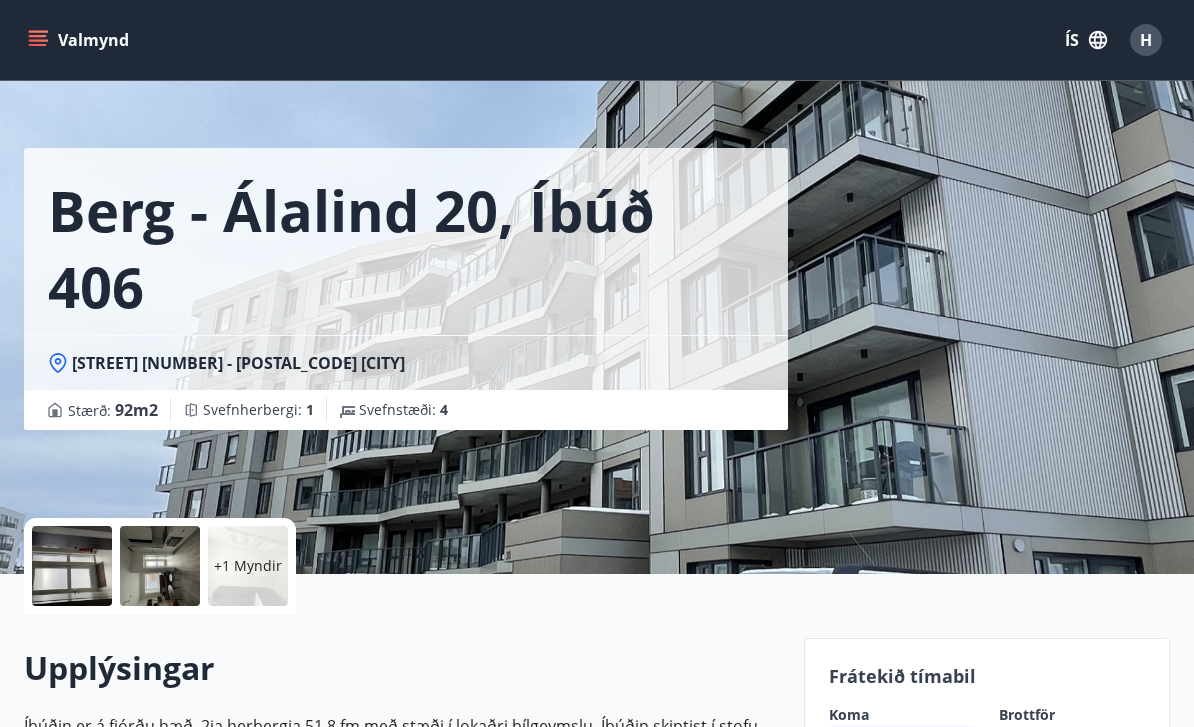 scroll, scrollTop: 0, scrollLeft: 0, axis: both 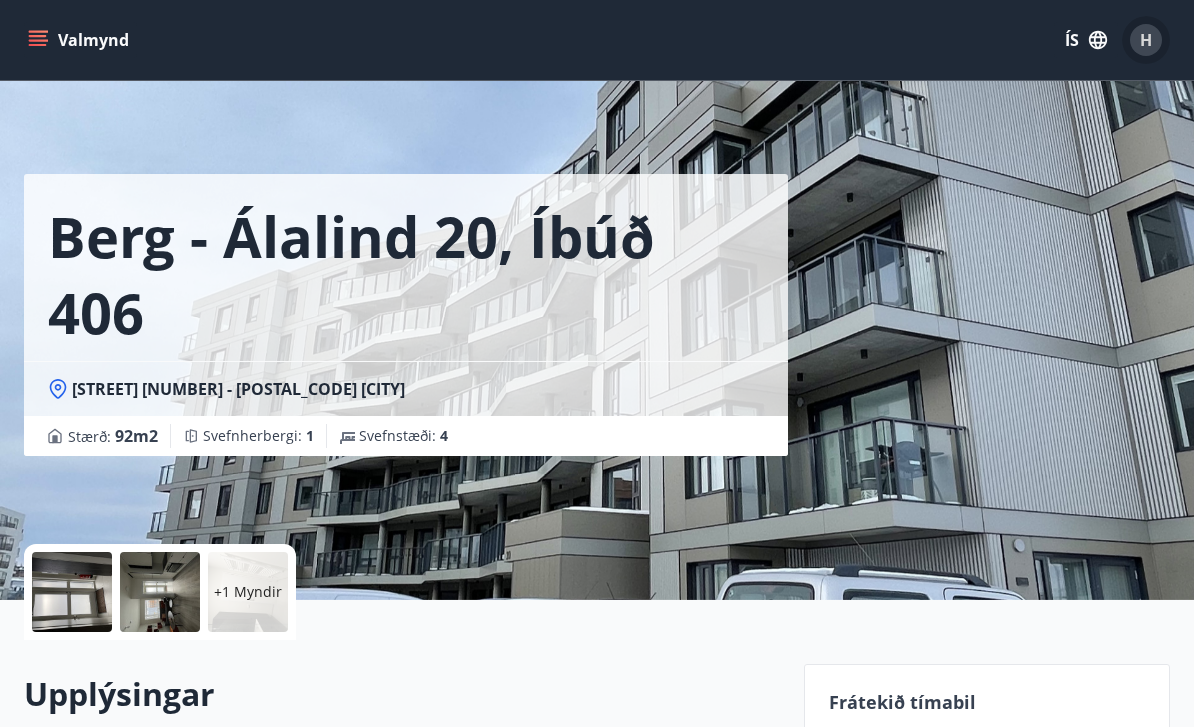 click on "H" at bounding box center (1146, 40) 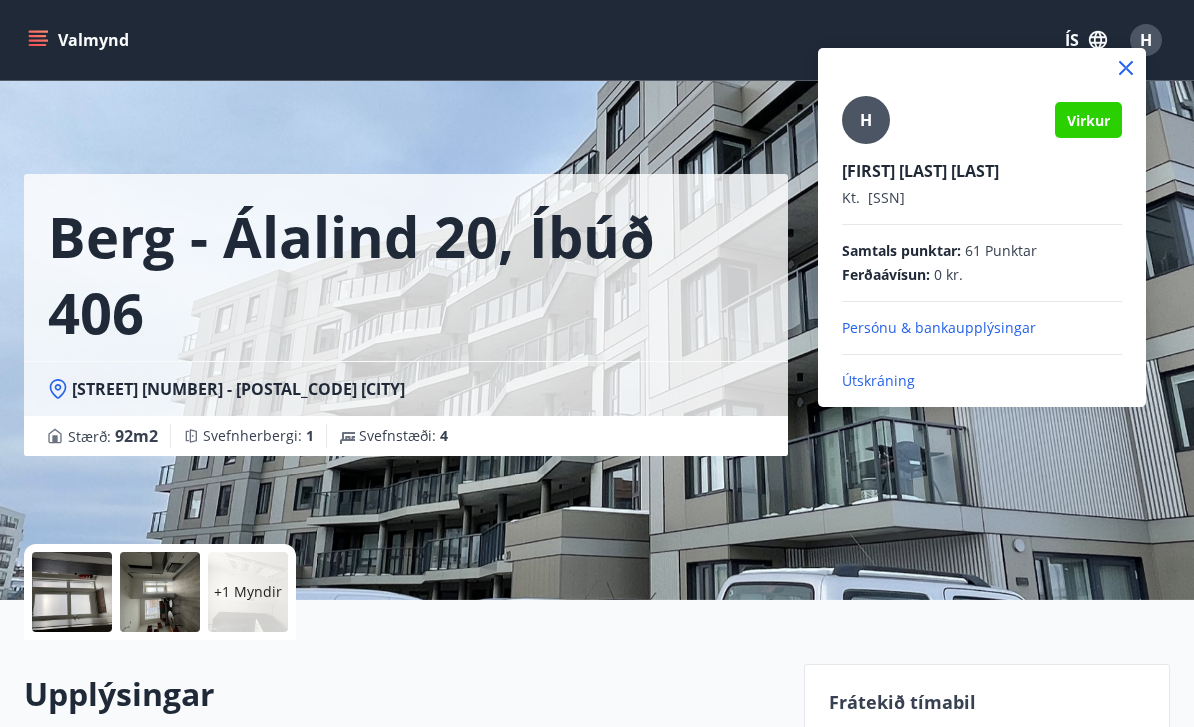 click on "Útskráning" at bounding box center [982, 381] 